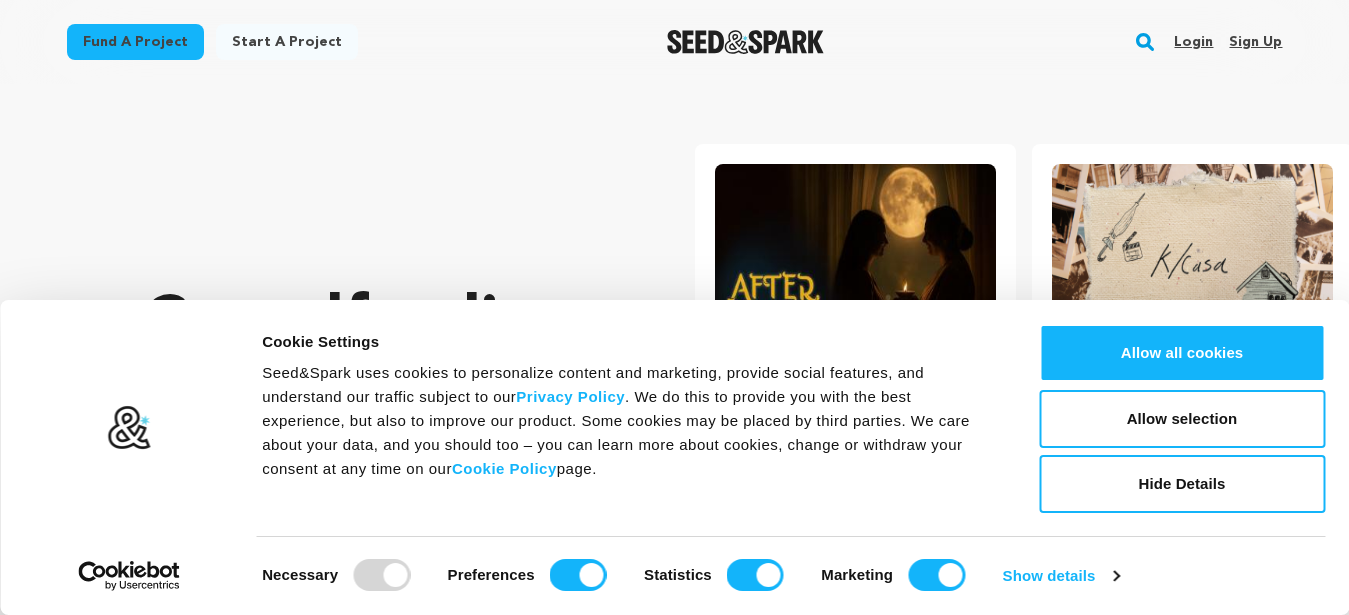 scroll, scrollTop: 0, scrollLeft: 0, axis: both 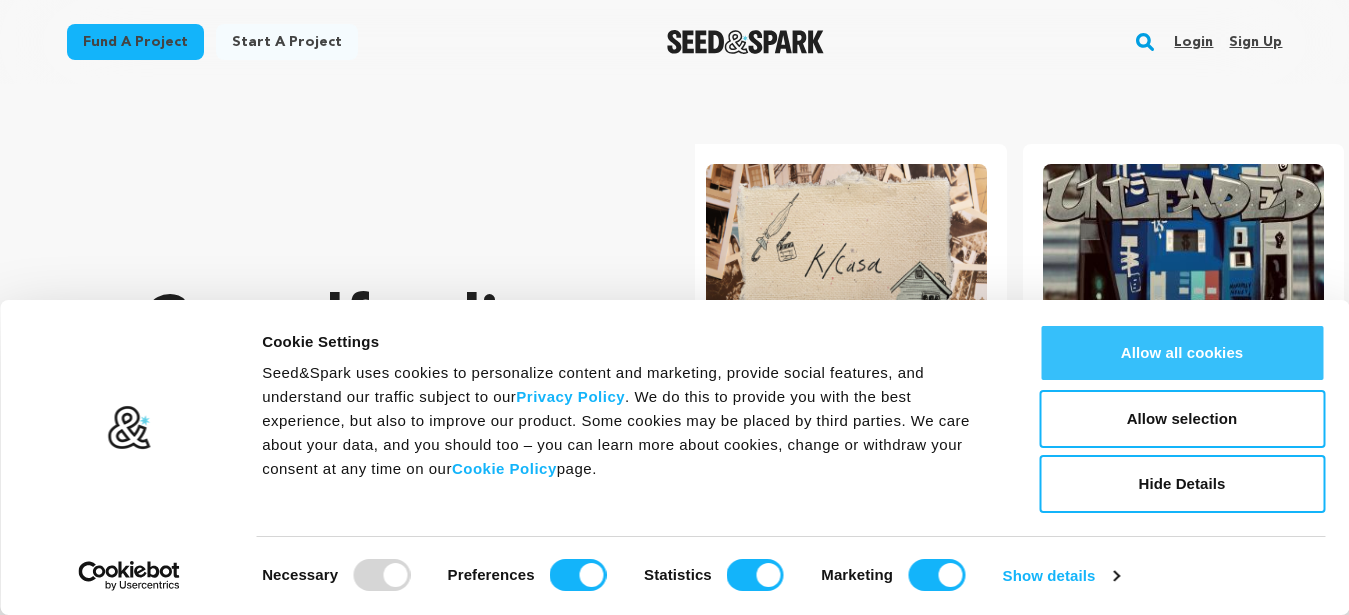 click on "Allow all cookies" at bounding box center (1182, 353) 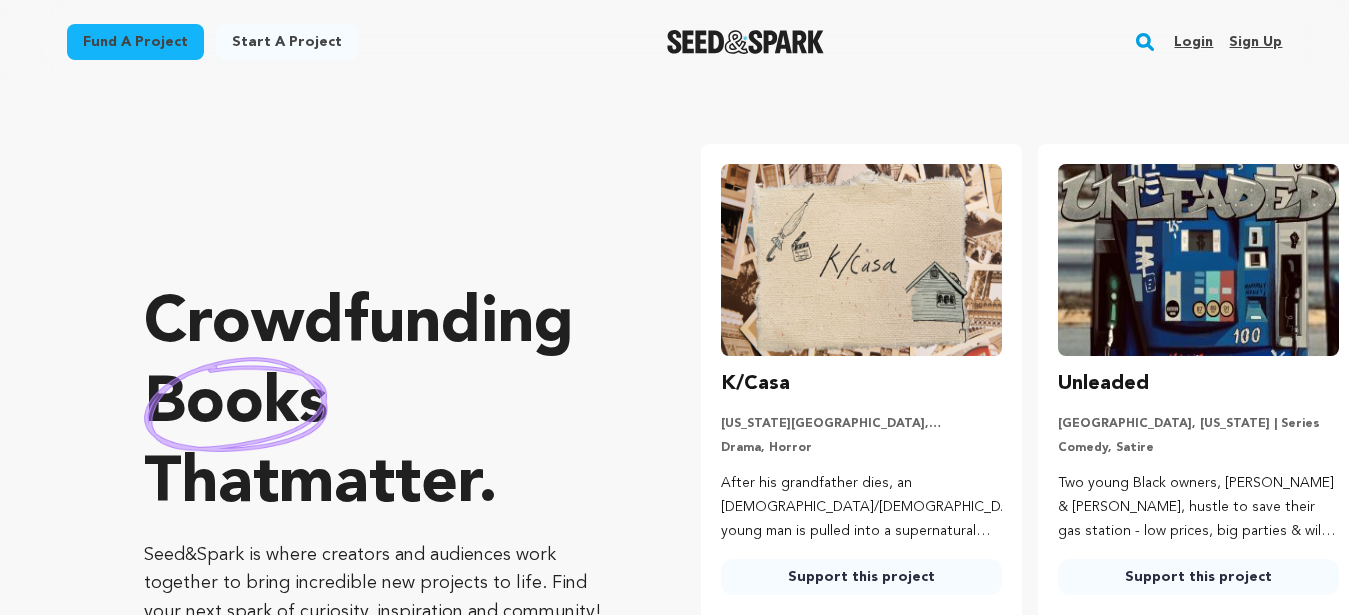 scroll, scrollTop: 0, scrollLeft: 353, axis: horizontal 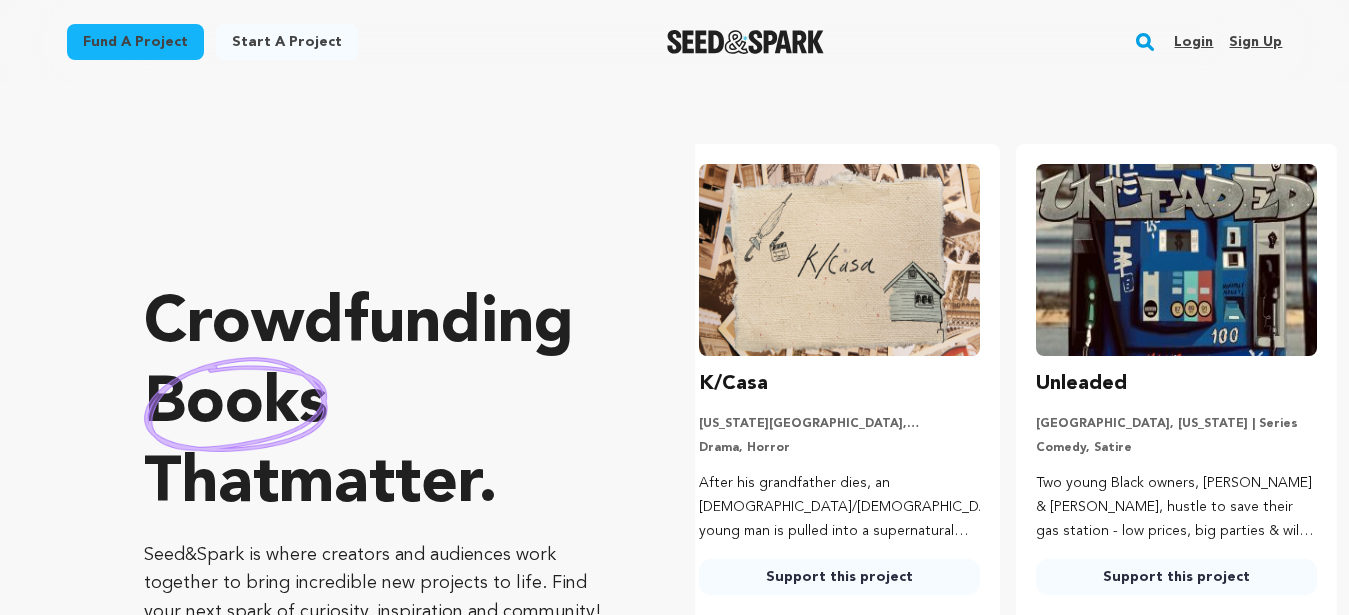 click on "Sign up" at bounding box center (1255, 42) 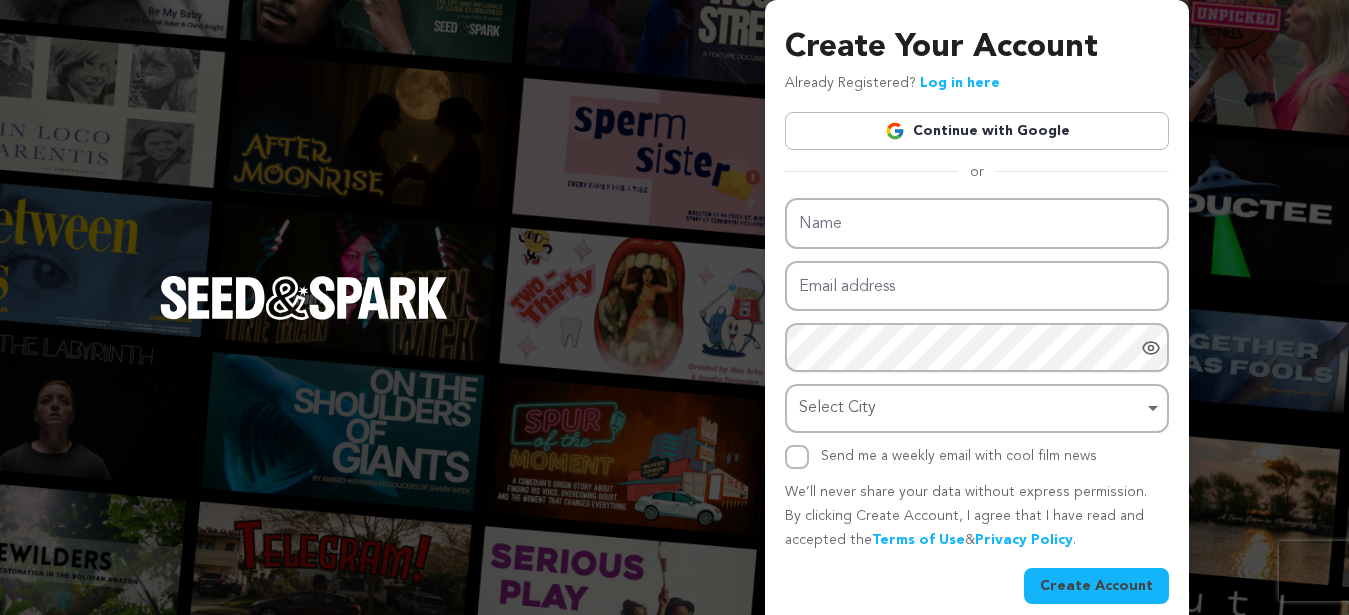 scroll, scrollTop: 0, scrollLeft: 0, axis: both 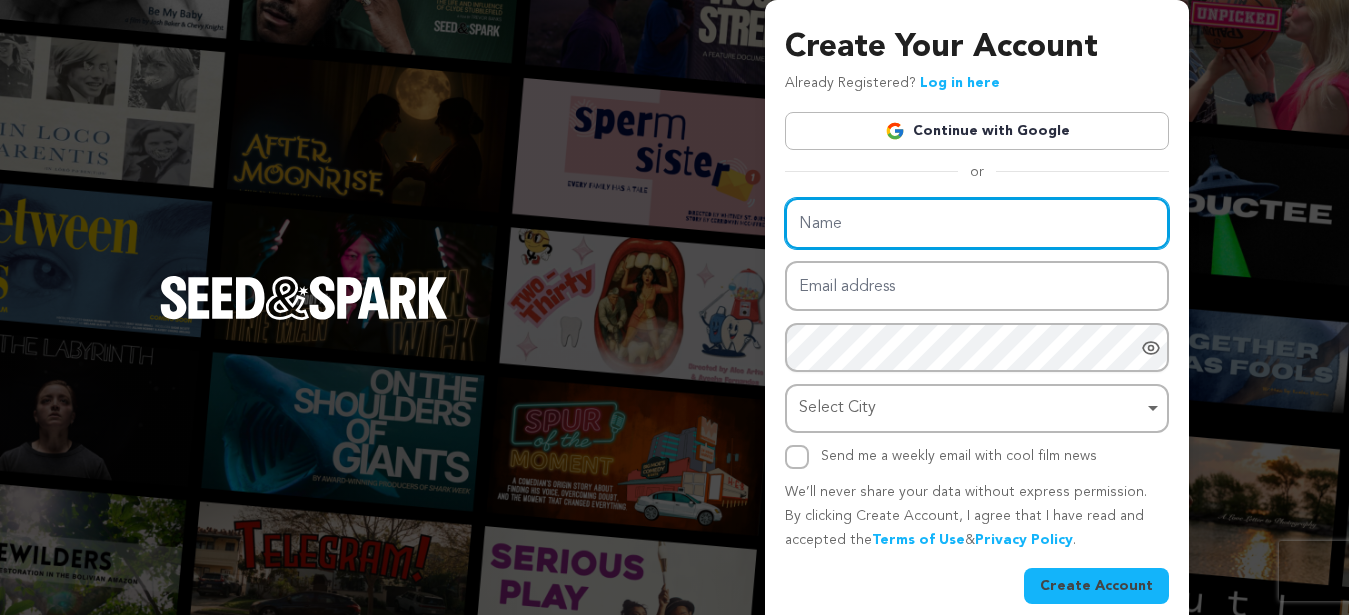 click on "Name" at bounding box center (977, 223) 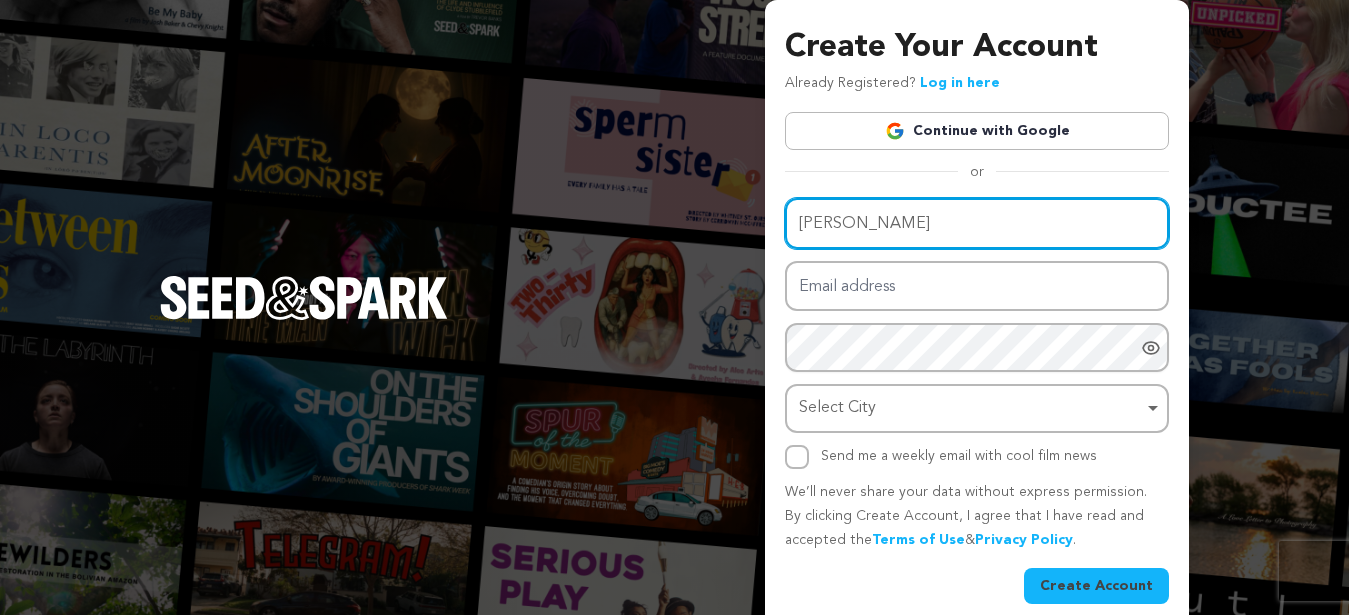 type on "[PERSON_NAME]" 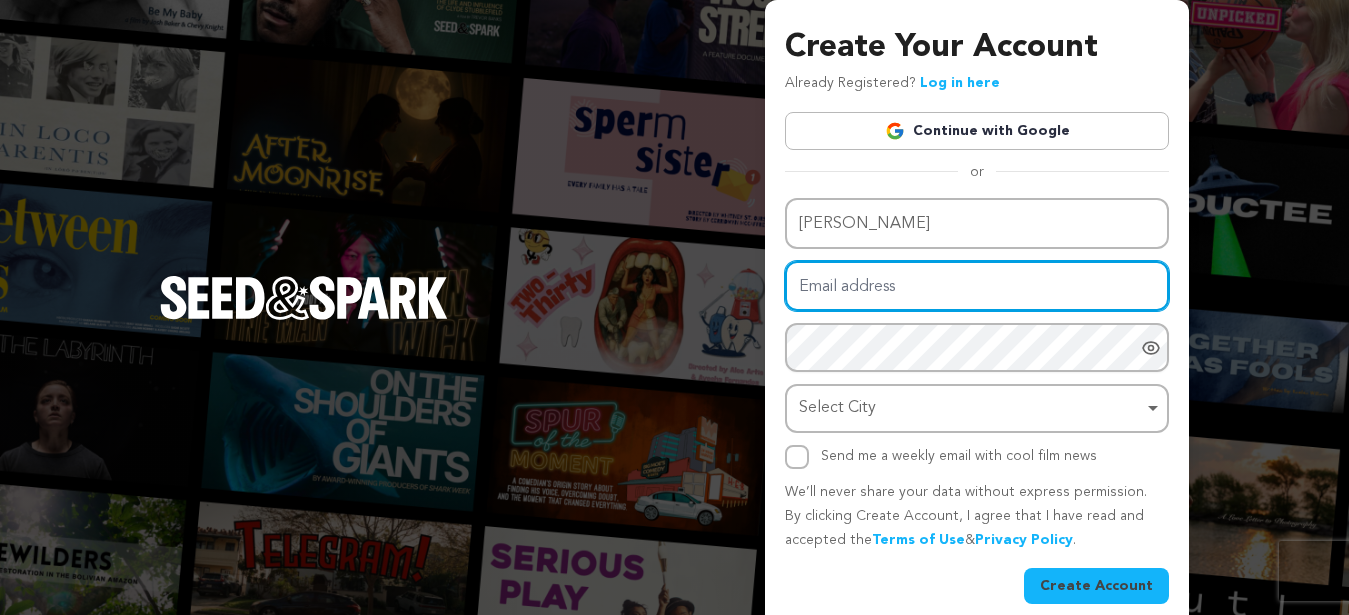 click on "Email address" at bounding box center (977, 286) 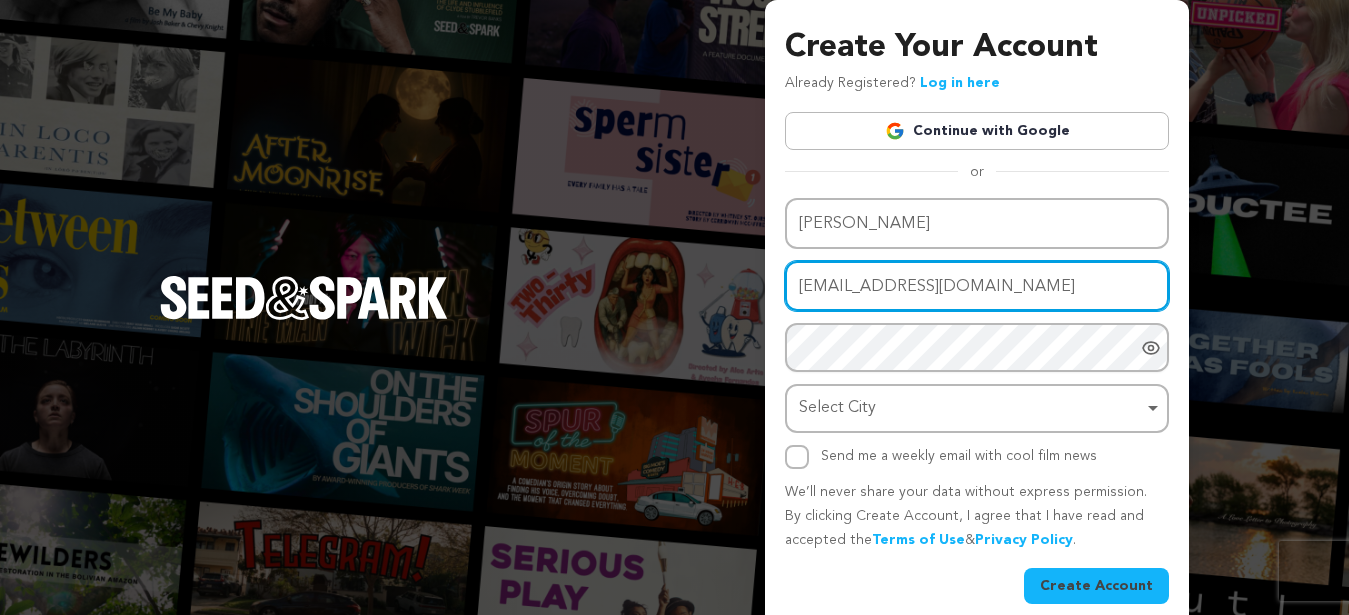 type on "dixitannu9650@gmail.com" 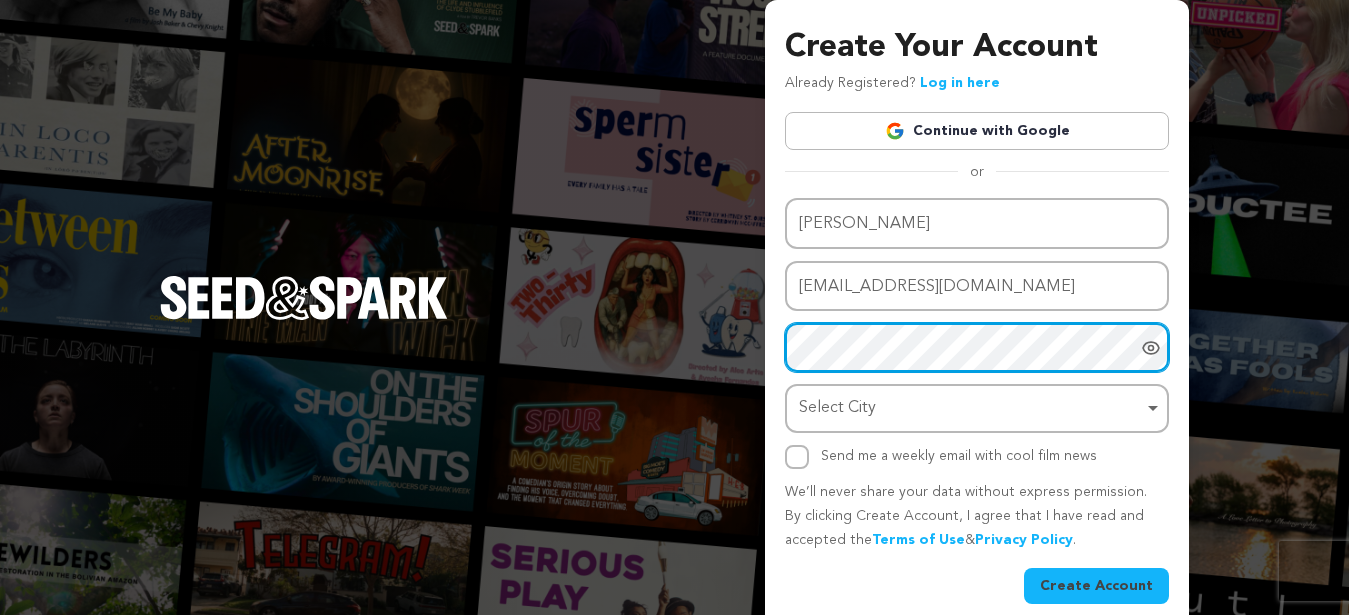 click on "Select City Remove item" at bounding box center (971, 408) 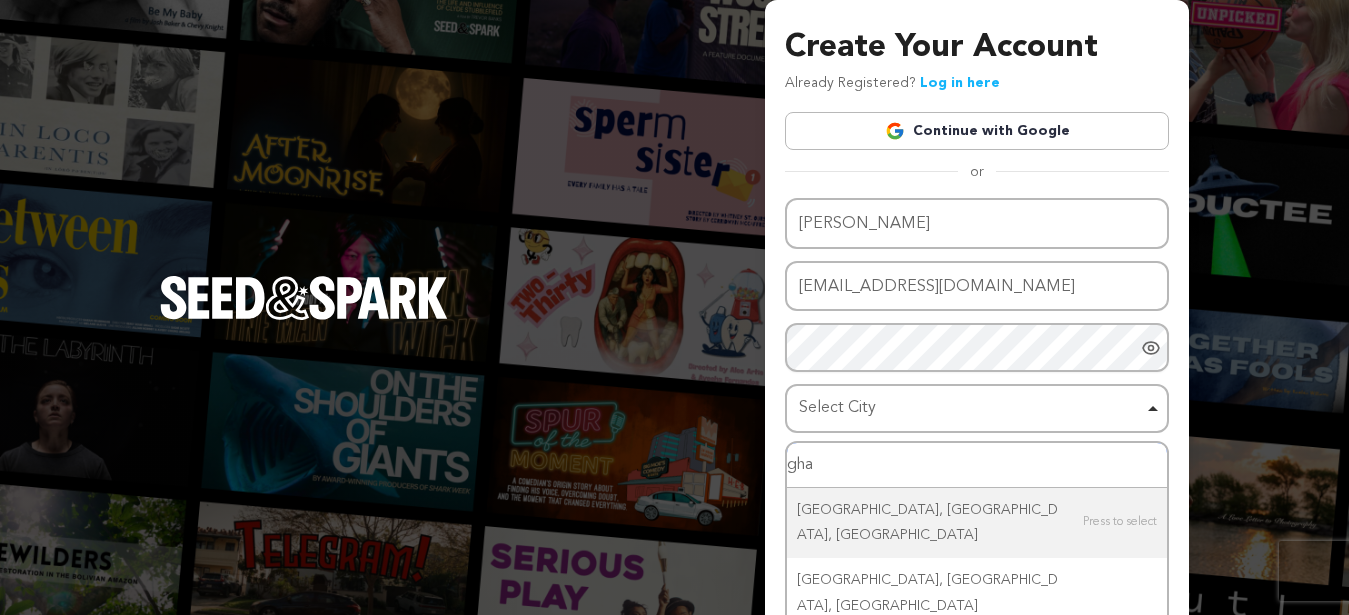 type on "Ghaziabad" 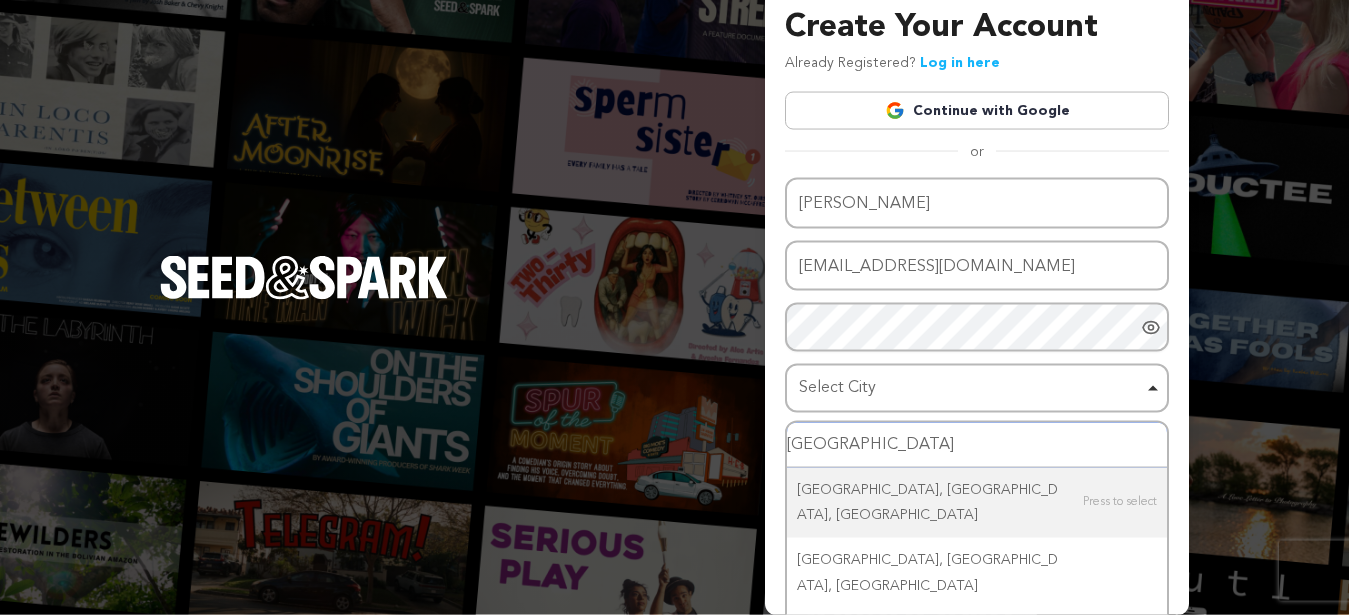 scroll, scrollTop: 56, scrollLeft: 0, axis: vertical 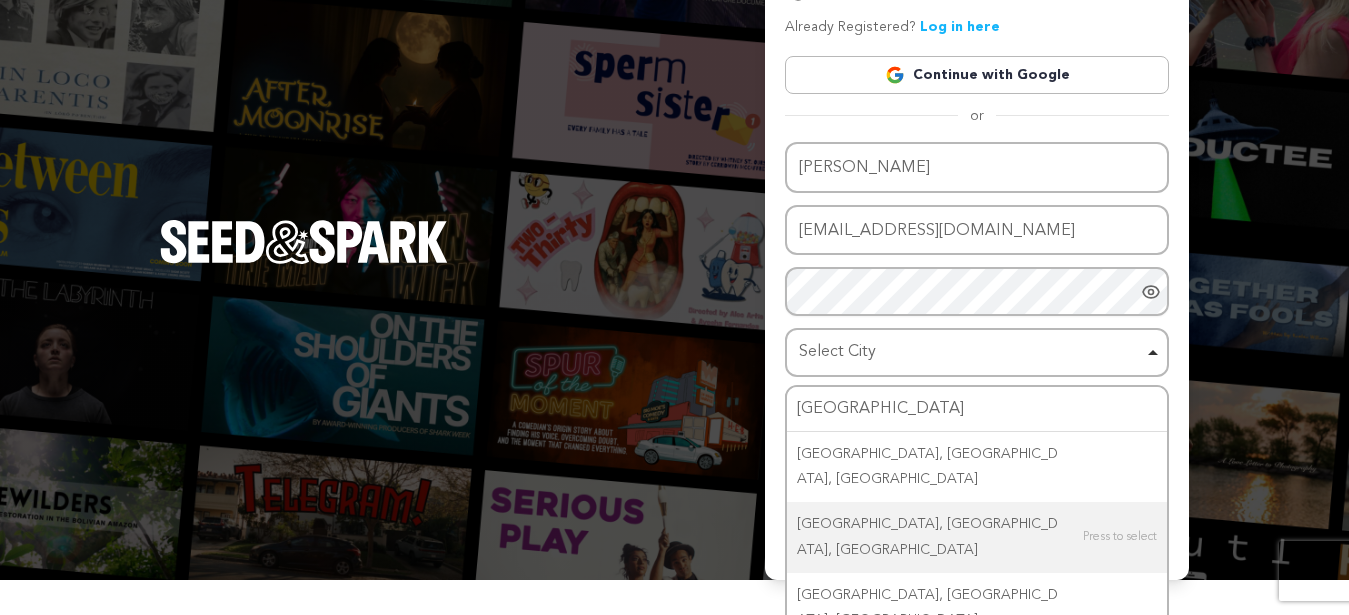 type 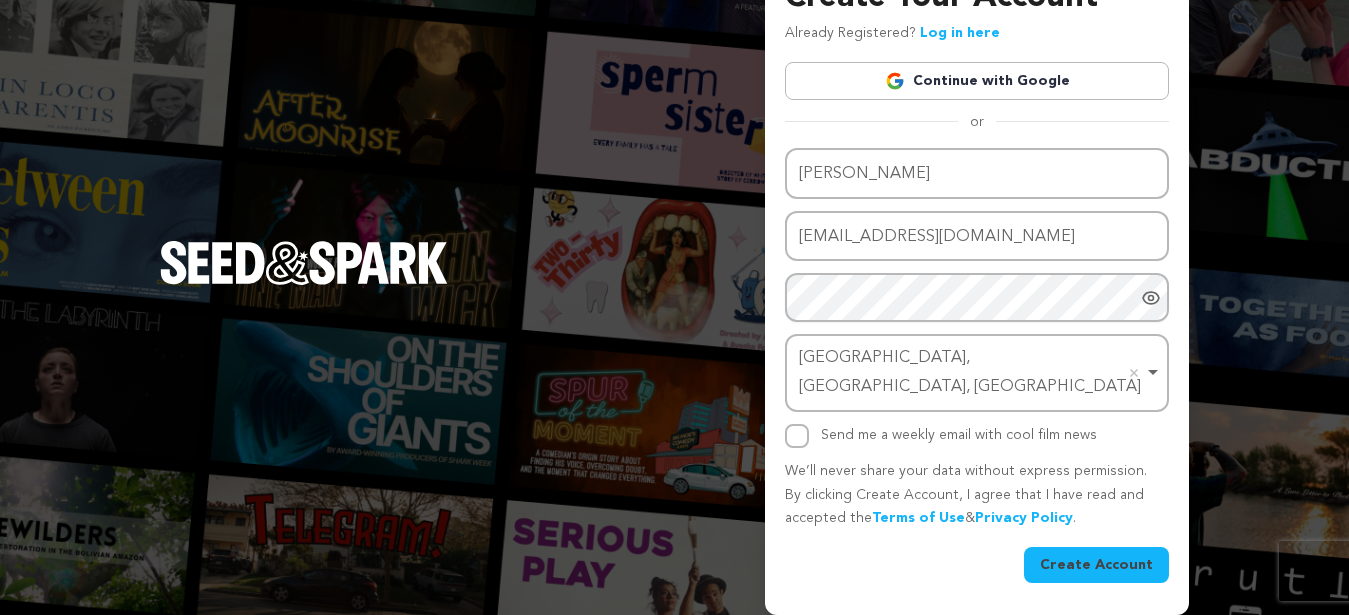 scroll, scrollTop: 21, scrollLeft: 0, axis: vertical 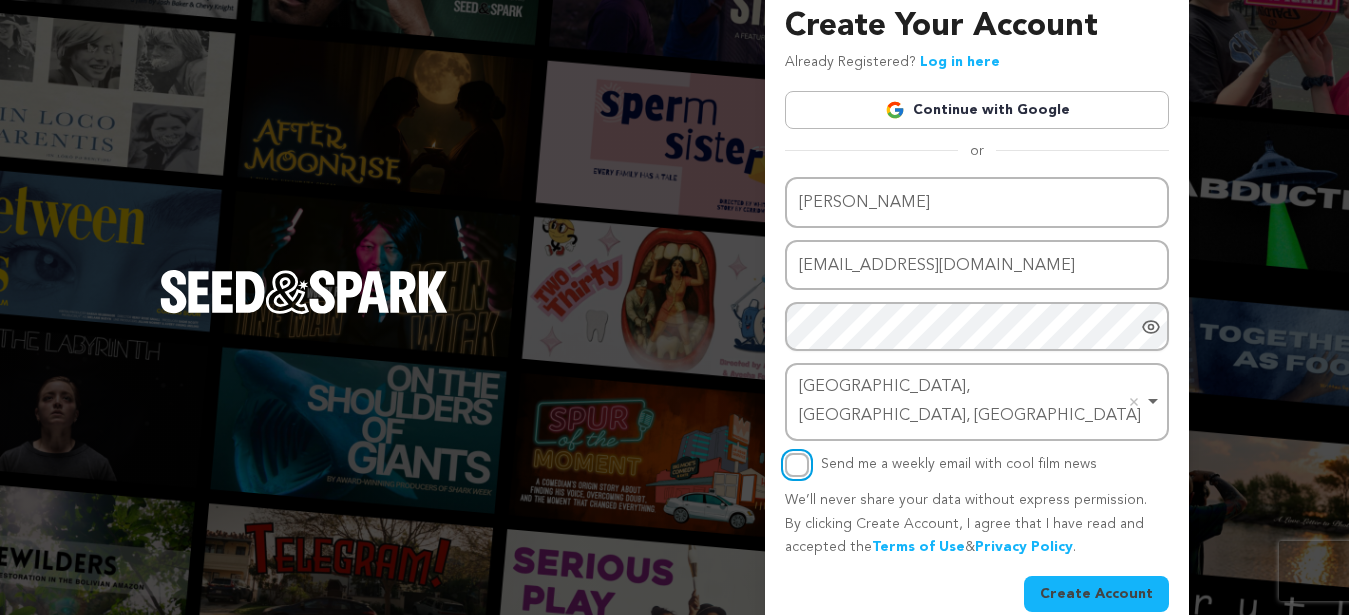 click on "Send me a weekly email with cool film news" at bounding box center [797, 465] 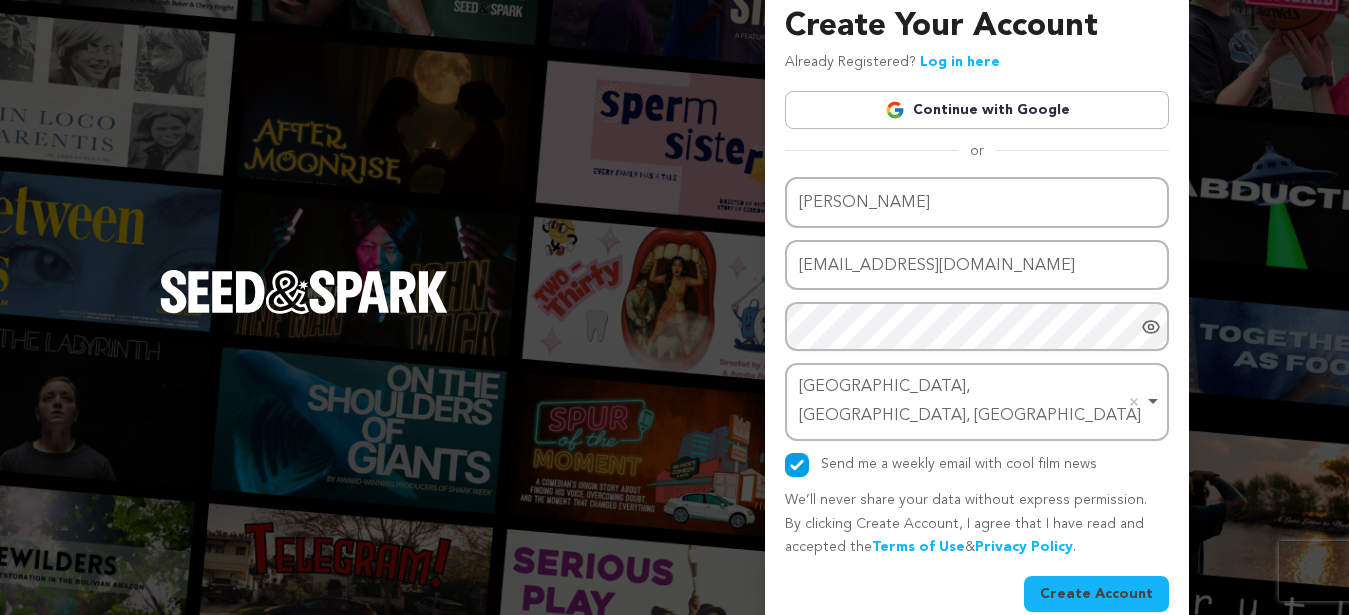 click on "Create Account" at bounding box center [1096, 594] 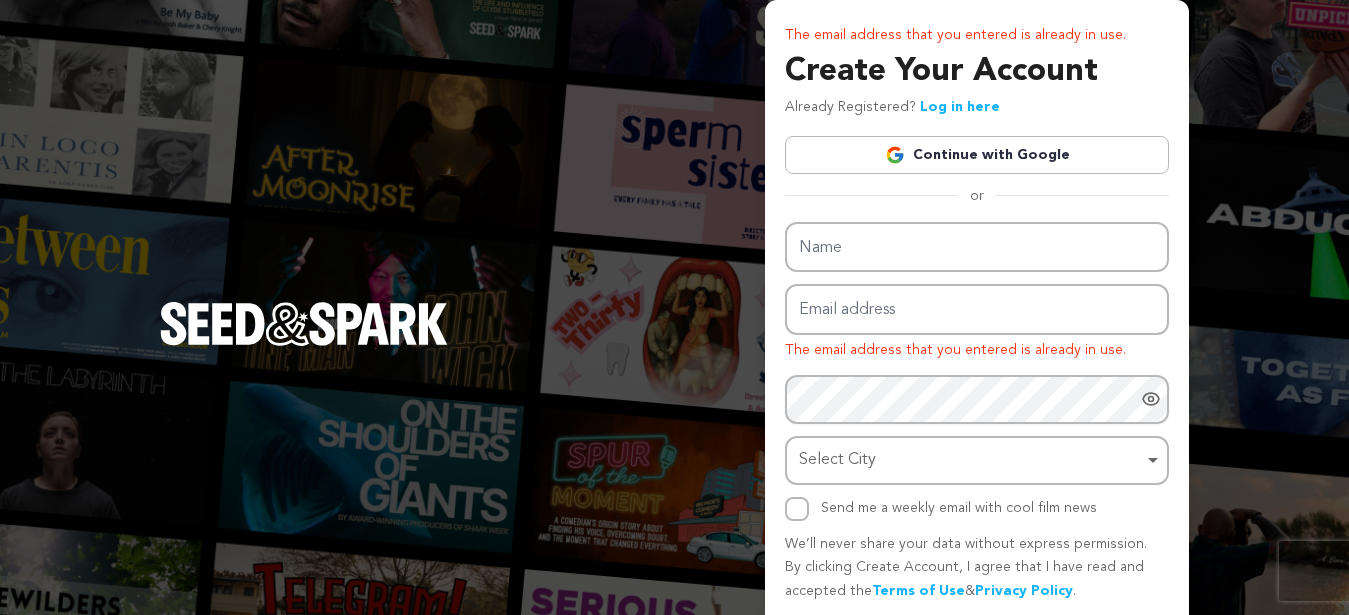 scroll, scrollTop: 0, scrollLeft: 0, axis: both 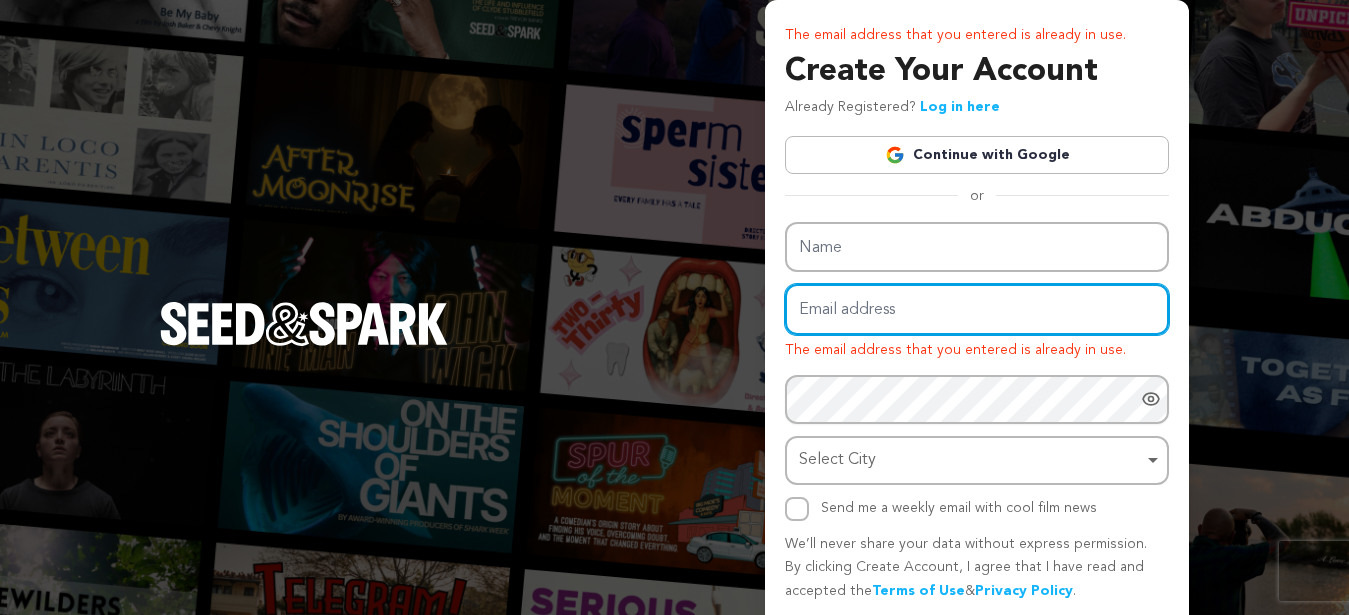 click on "Email address" at bounding box center (977, 309) 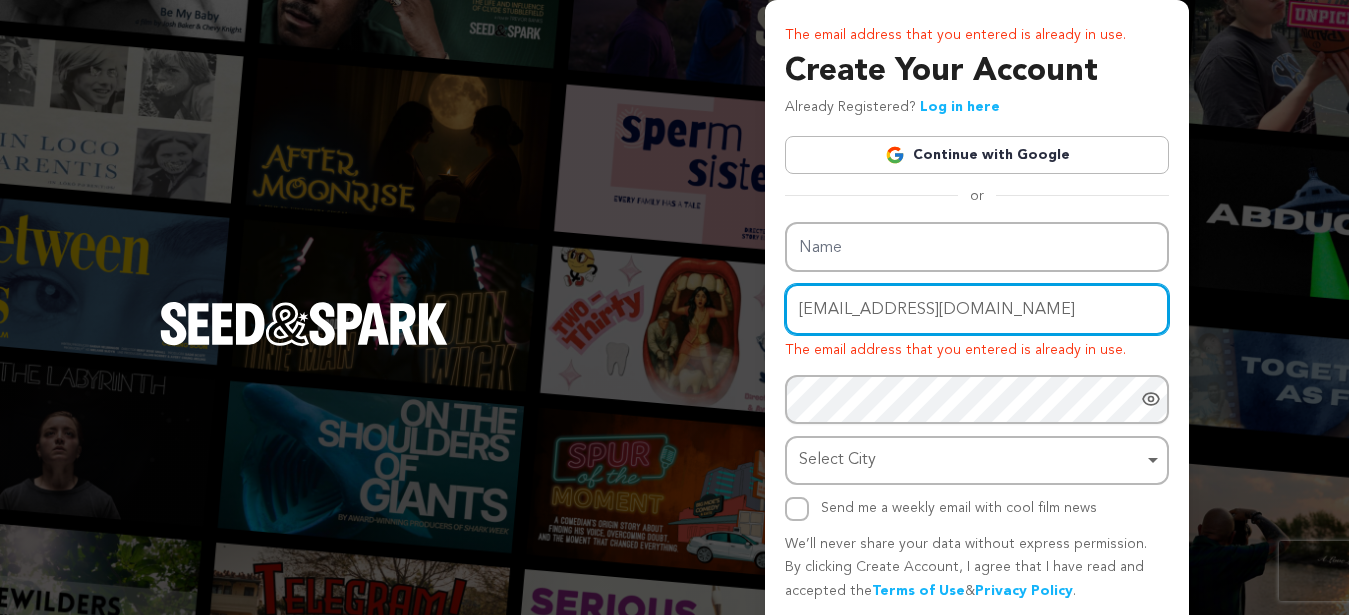 type on "[EMAIL_ADDRESS][DOMAIN_NAME]" 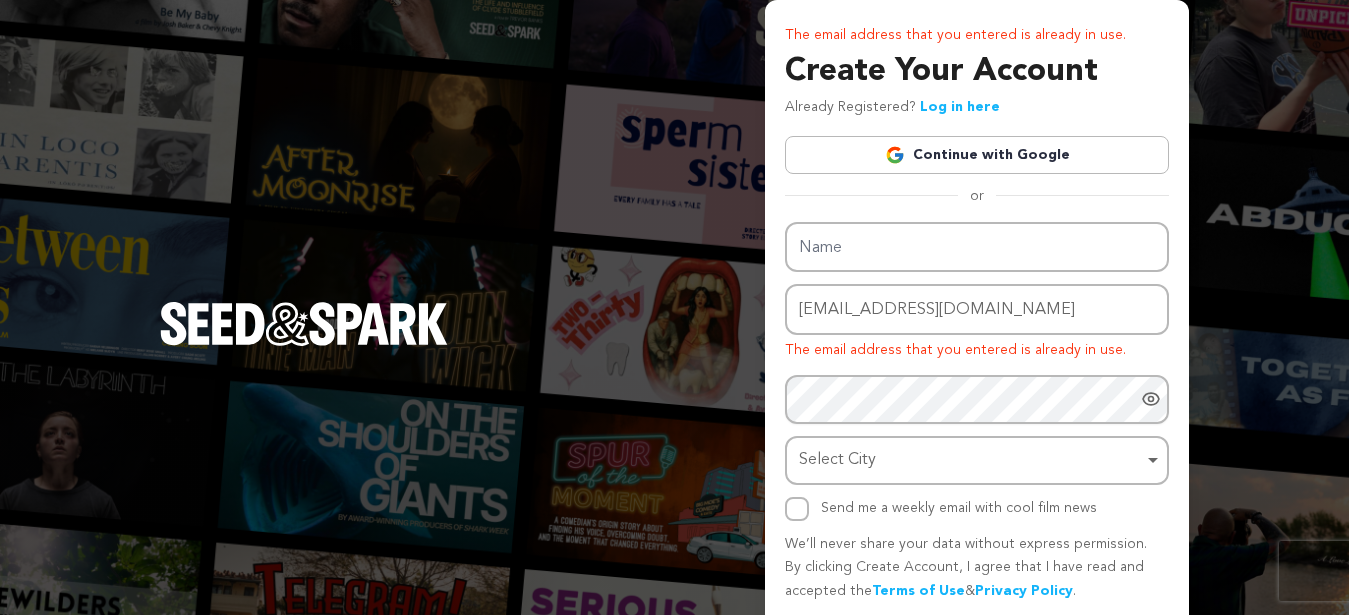 click on "The email address that you entered is already in use.
Create Your Account
Already Registered?
Log in here
Continue with Google
or
eyJpdiI6IlpxZUI4b1ZHZlo3VWcyZ2k3U3lJWWc9PSIsInZhbHVlIjoiZWJZSmlsUGFwMEhLODFSemNJR09MZz09IiwibWFjIjoiOGUwODZhZjViNjk5Yzc2OWY2NDA3MzRlMDBlNzMyY2Q4NzhiMDM1YzgzMGZlMWE0N2U4NjMwYzVjOGJiMjBiYSIsInRhZyI6IiJ9" at bounding box center (674, 344) 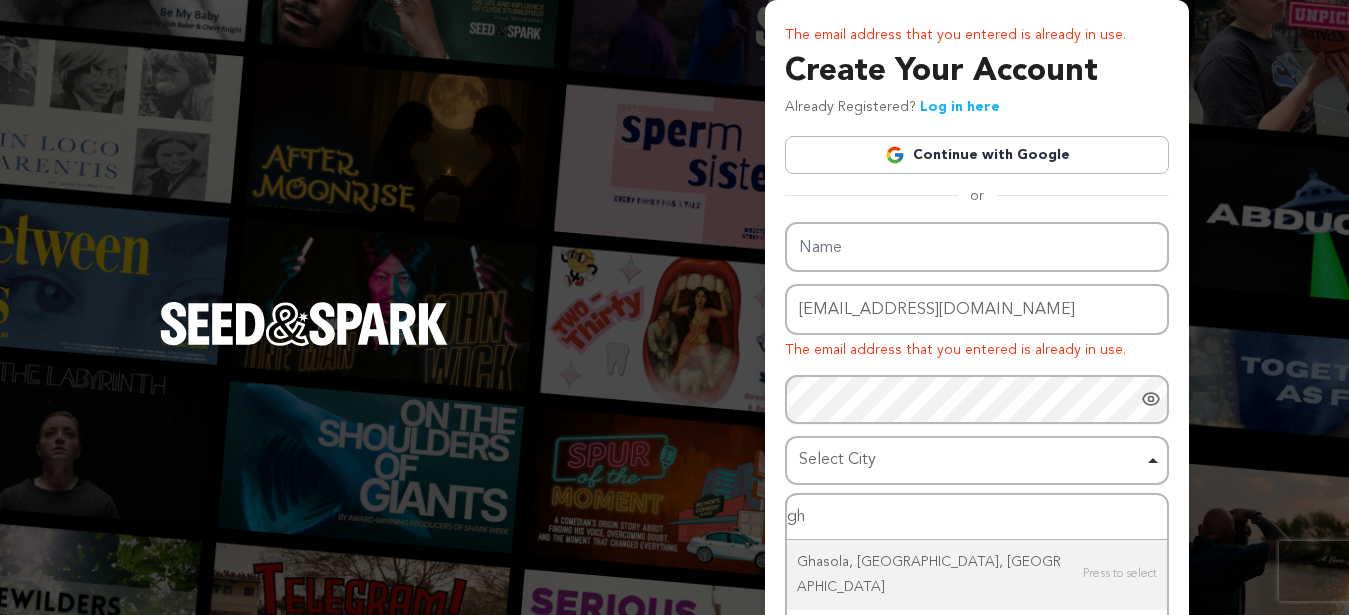 type on "gh" 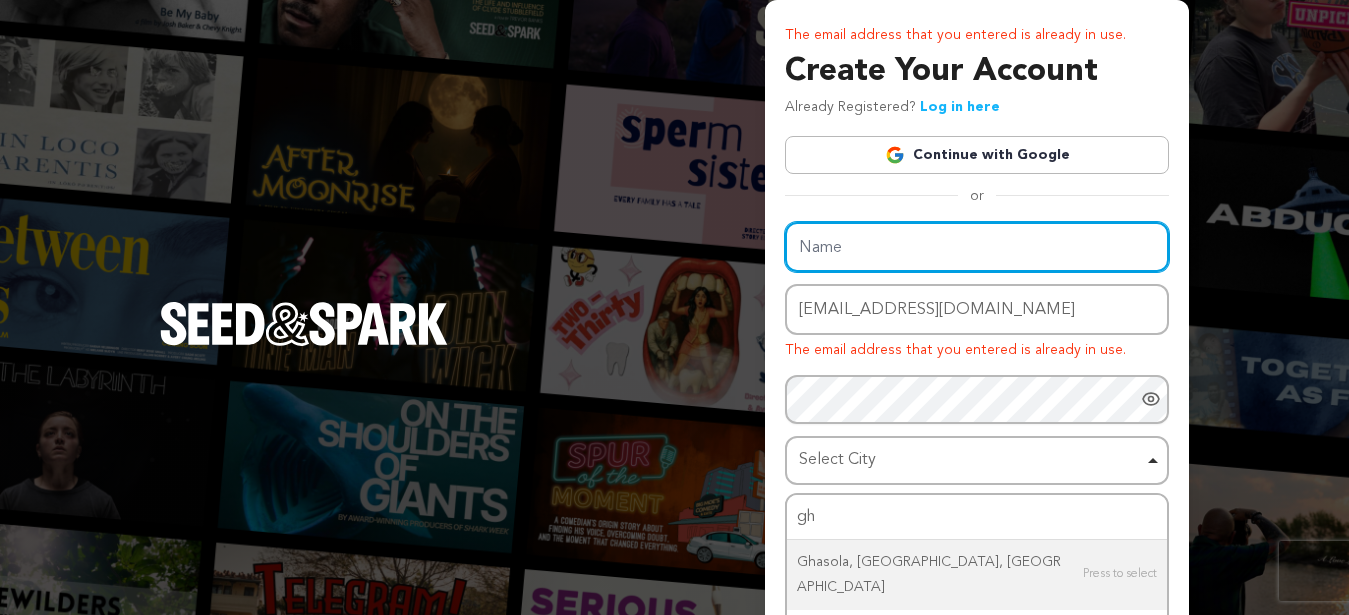type on "[PERSON_NAME]" 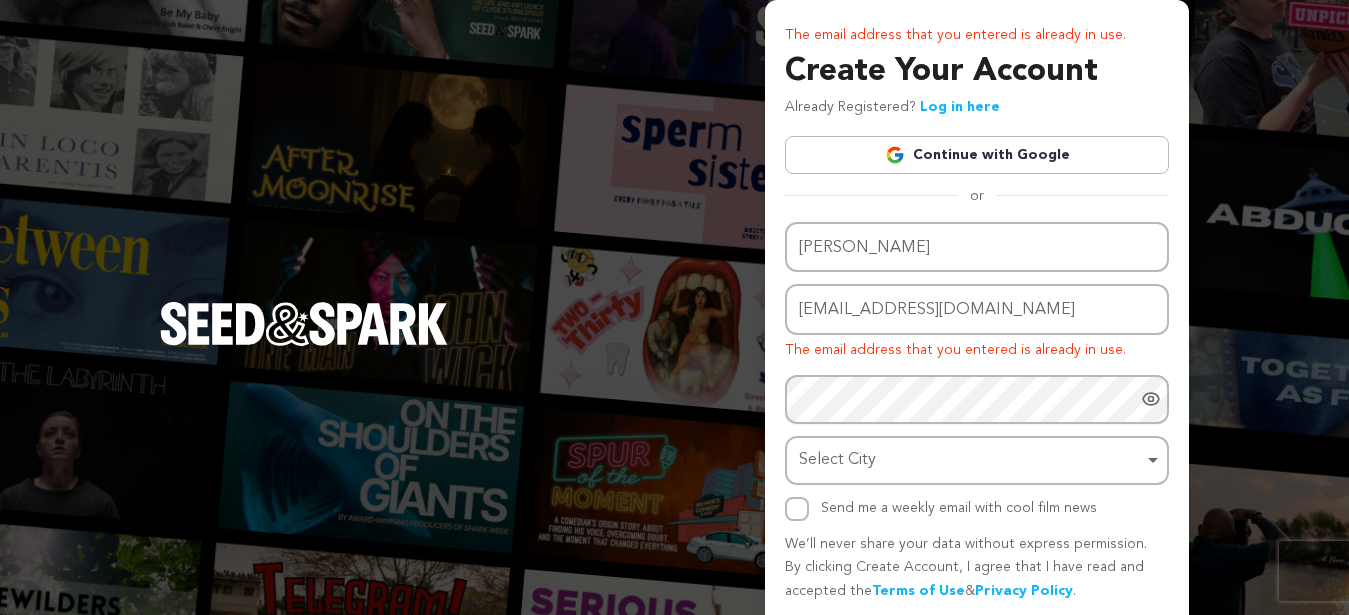 click on "Select City Remove item" at bounding box center [977, 460] 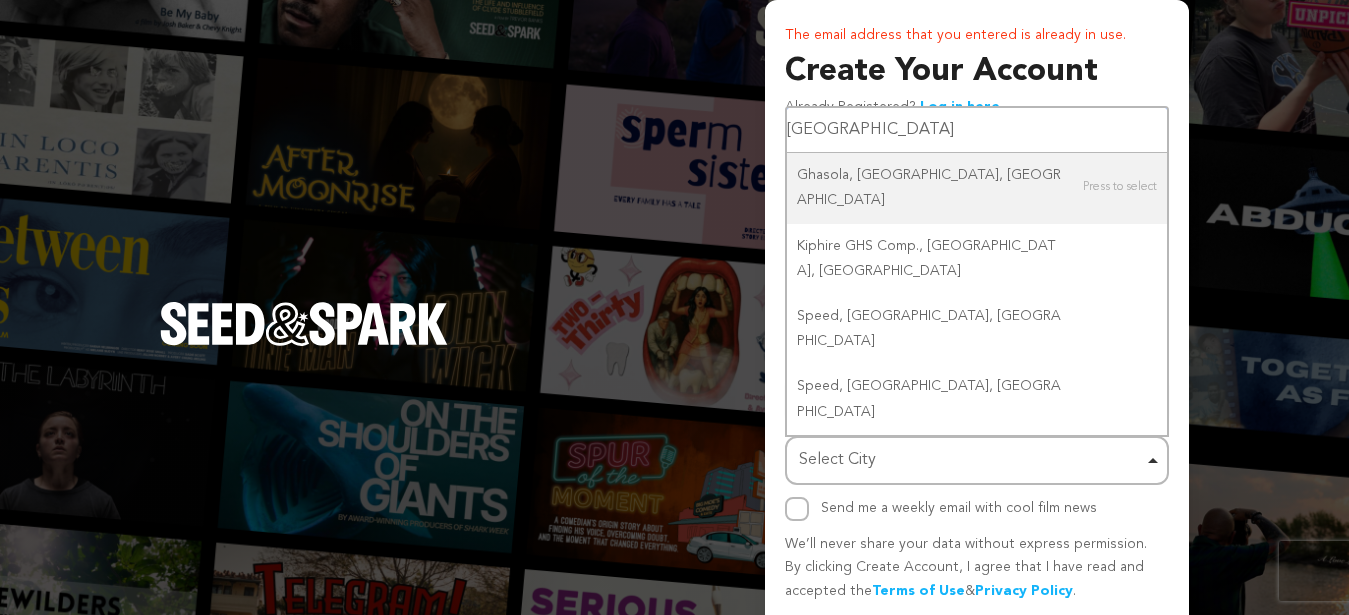 type on "Ghaziabad" 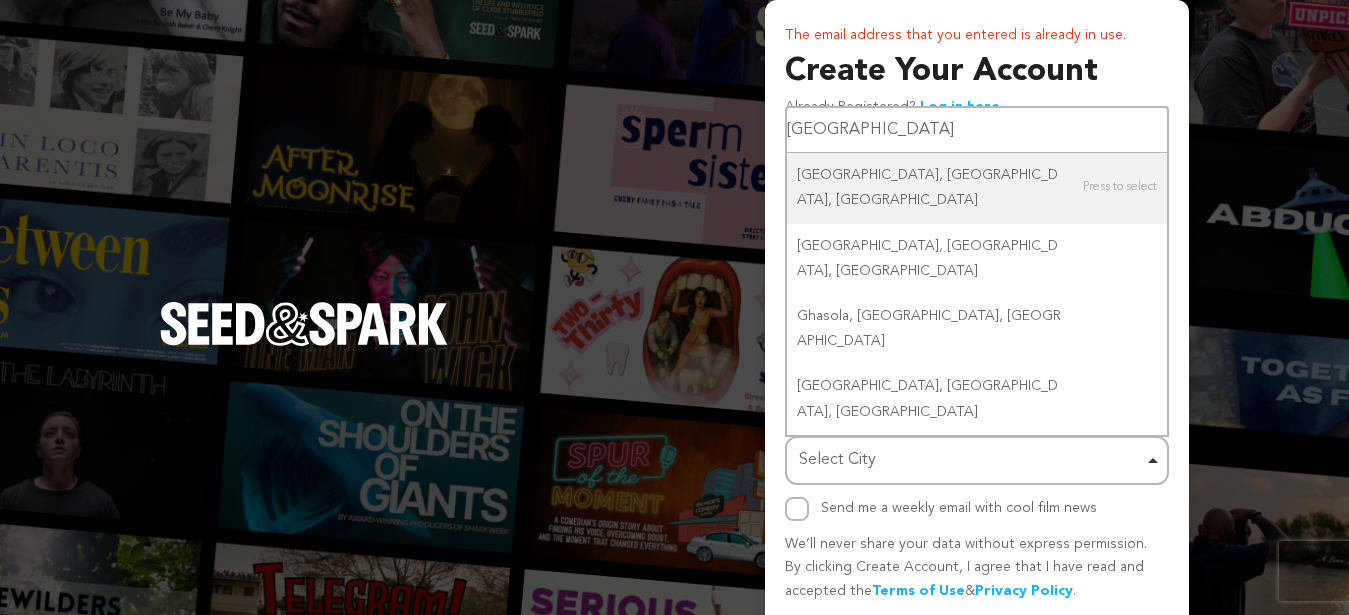type 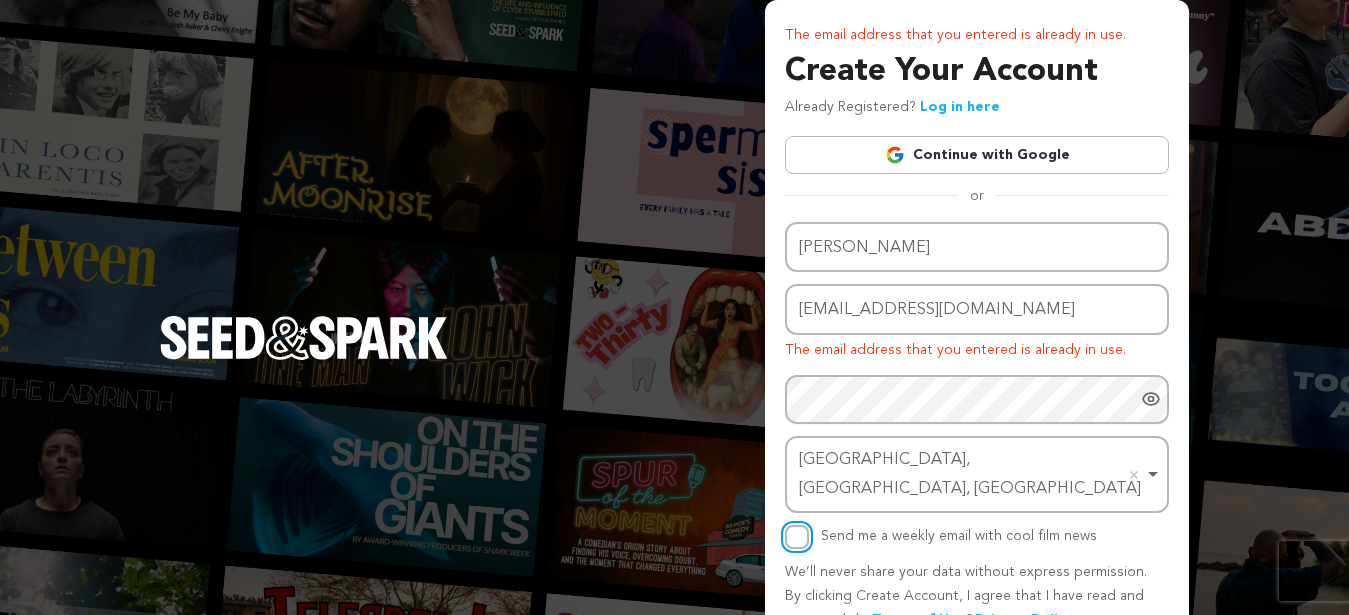click on "Send me a weekly email with cool film news" at bounding box center [797, 537] 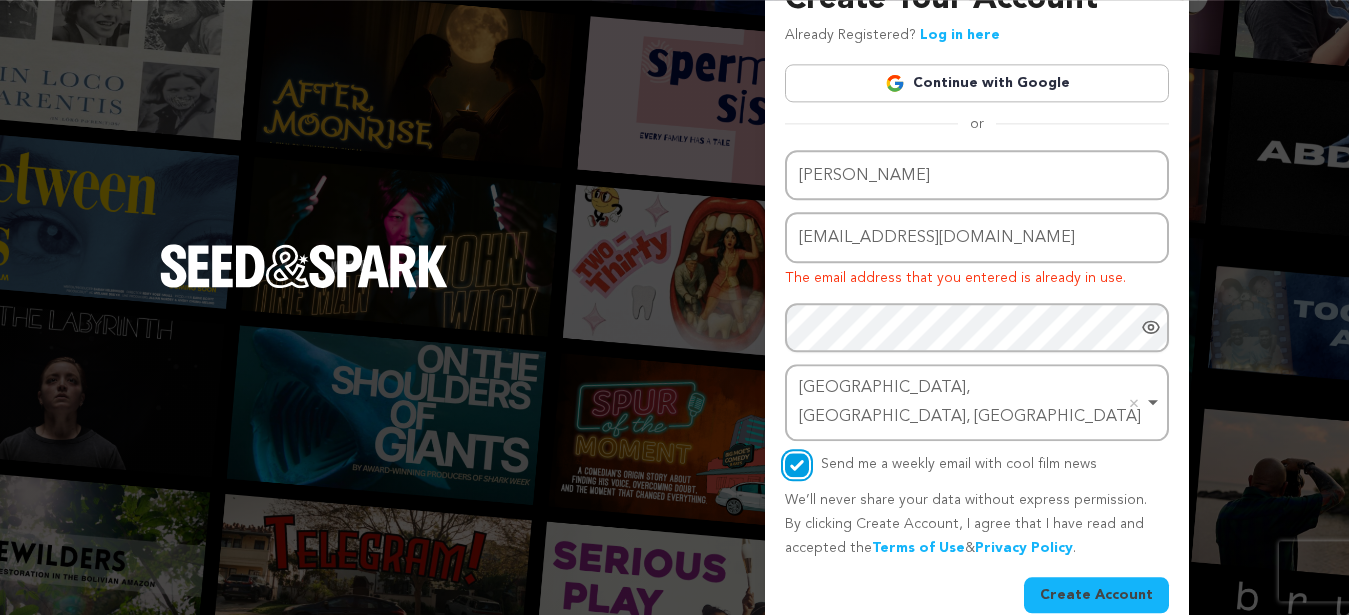 scroll, scrollTop: 73, scrollLeft: 0, axis: vertical 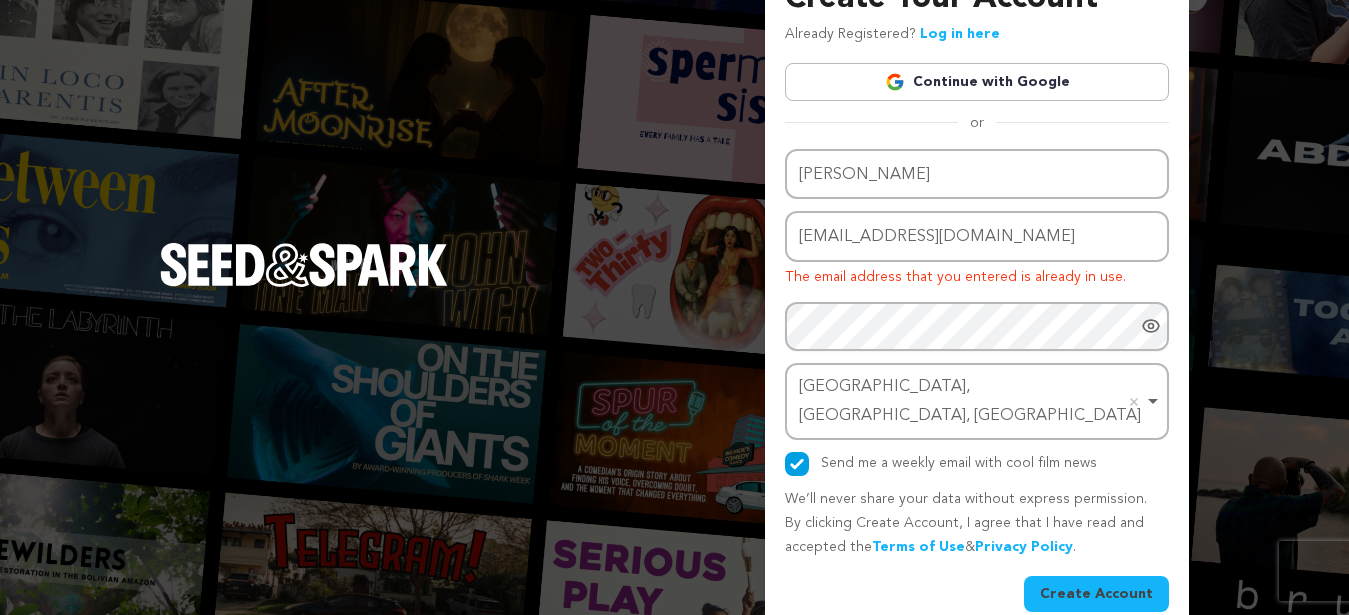 click on "Create Account" at bounding box center (1096, 594) 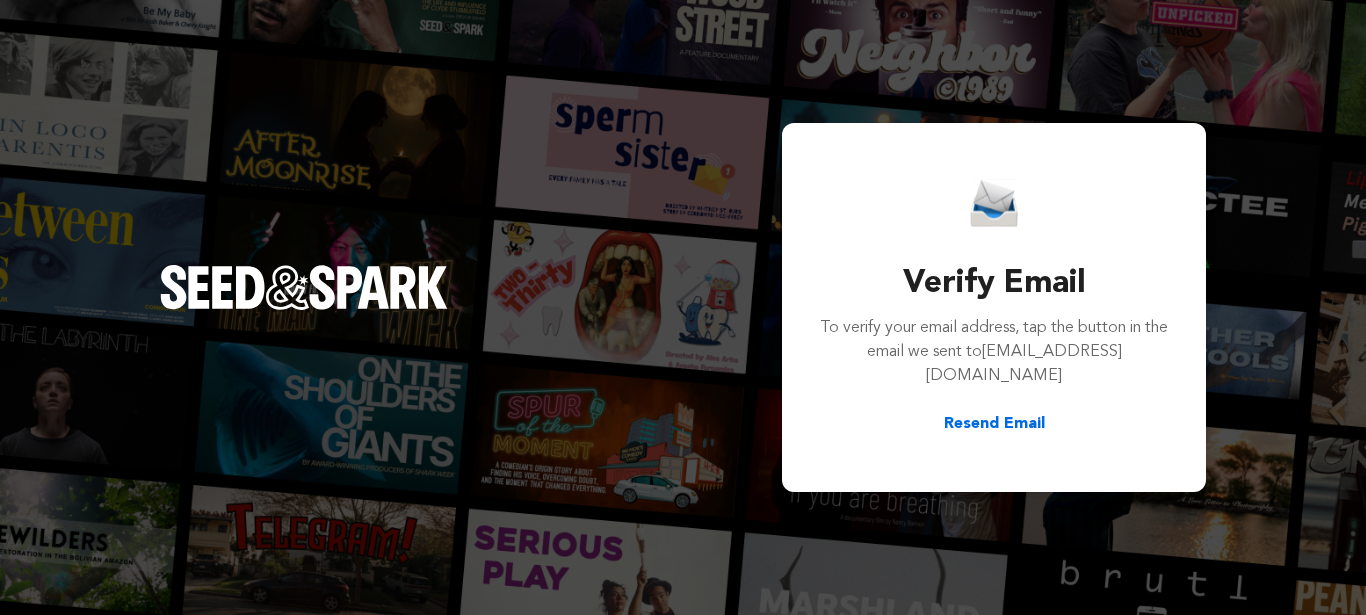 scroll, scrollTop: 0, scrollLeft: 0, axis: both 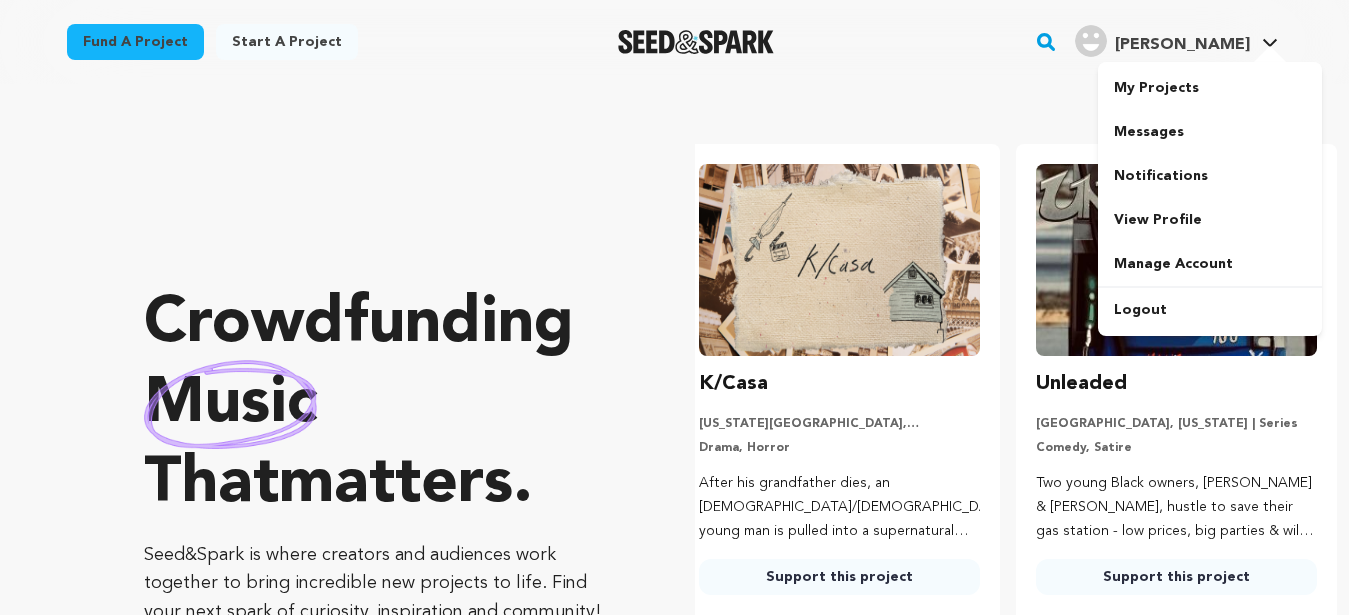 click on "[PERSON_NAME]" at bounding box center (1182, 45) 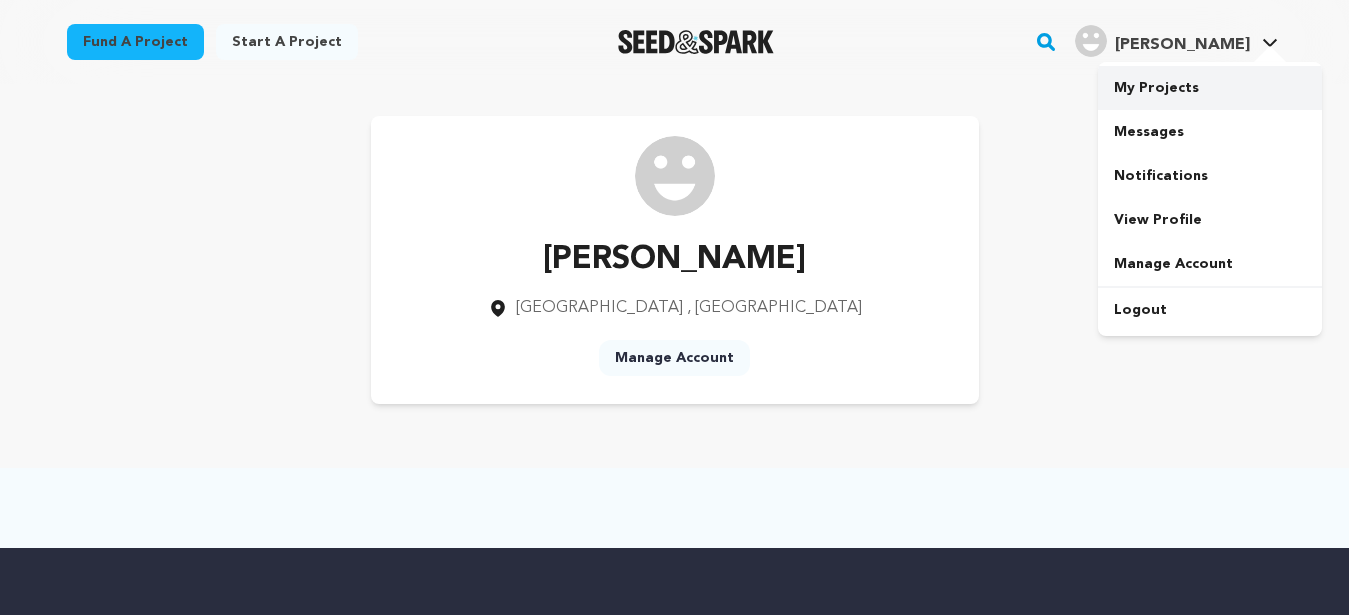 scroll, scrollTop: 0, scrollLeft: 0, axis: both 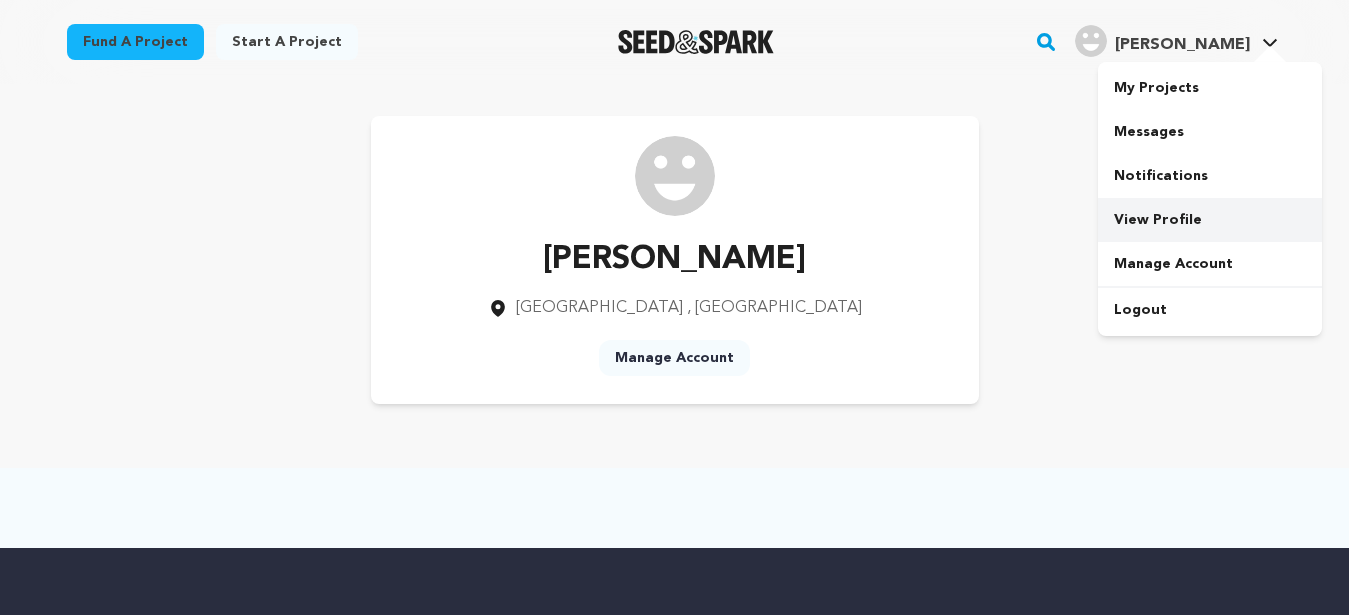 click on "View Profile" at bounding box center [1210, 220] 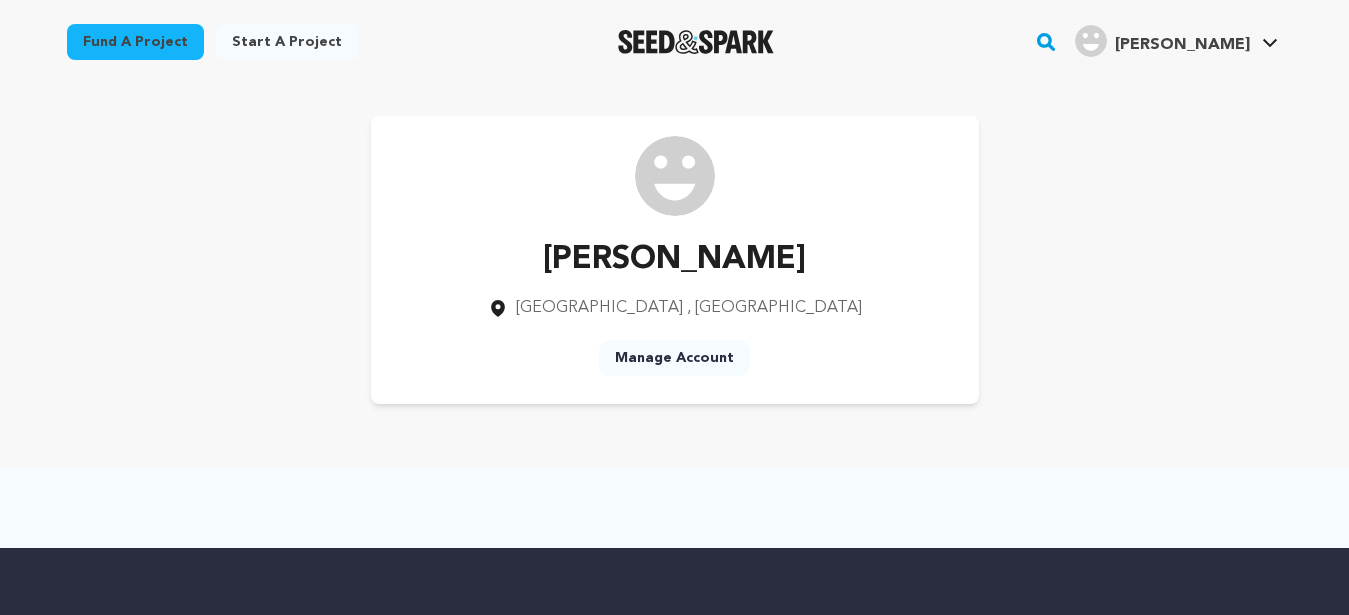 scroll, scrollTop: 0, scrollLeft: 0, axis: both 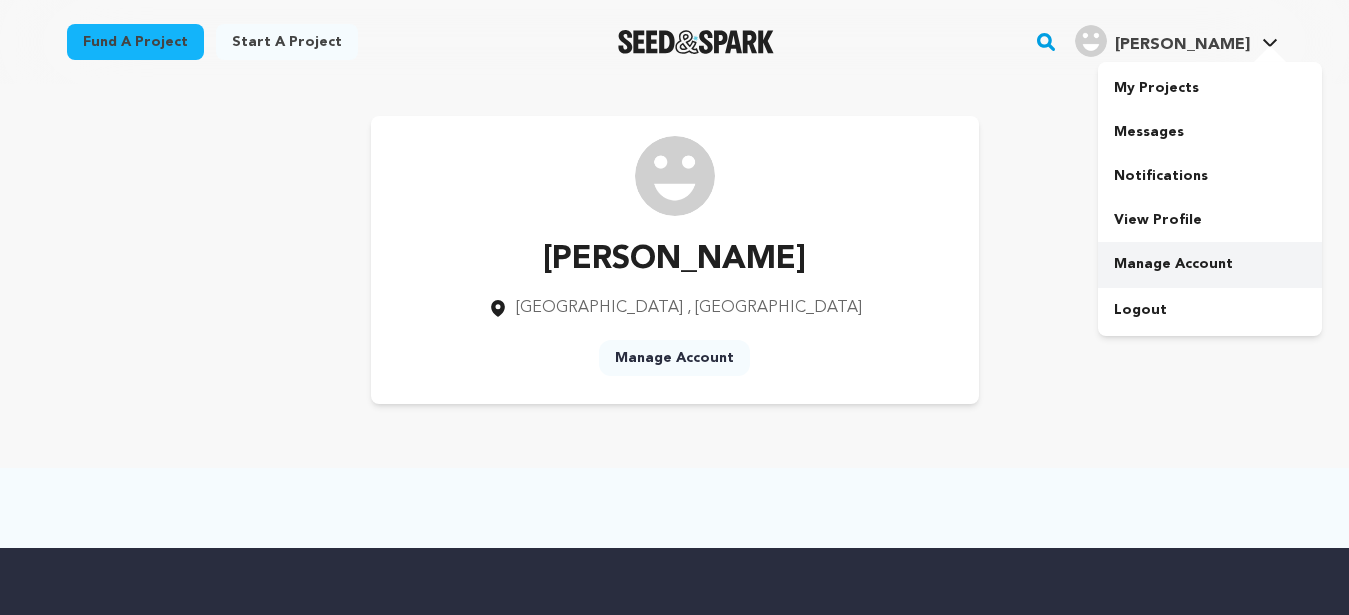 click on "Manage Account" at bounding box center (1210, 264) 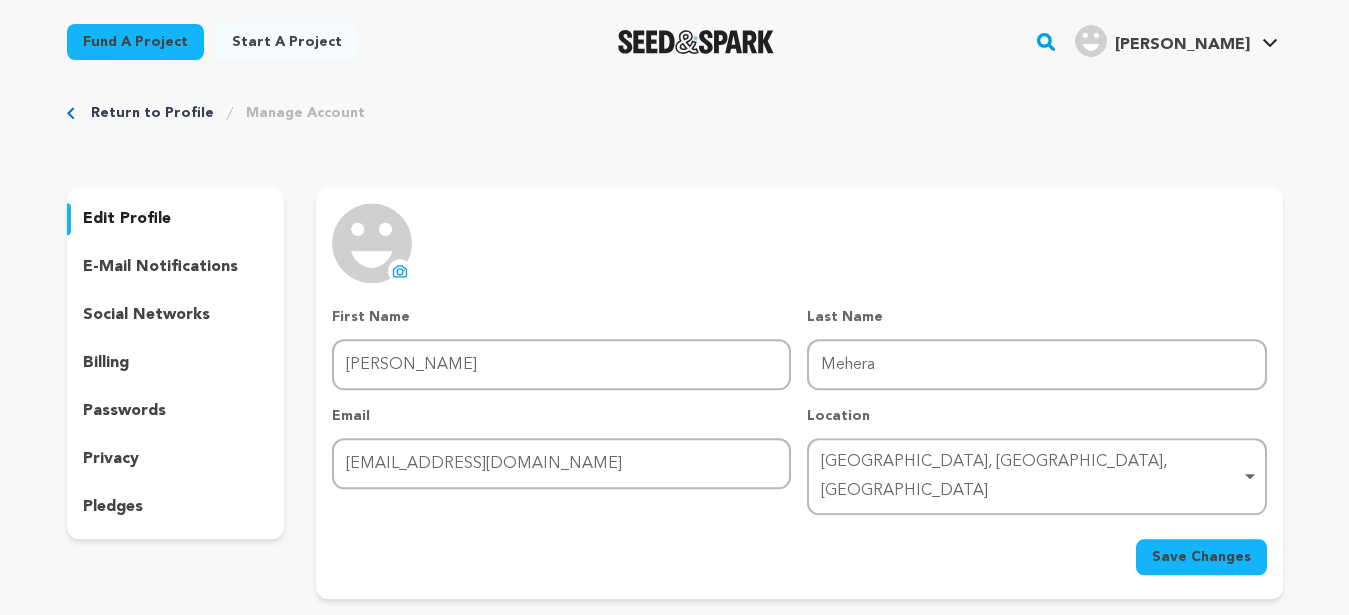 scroll, scrollTop: 13, scrollLeft: 0, axis: vertical 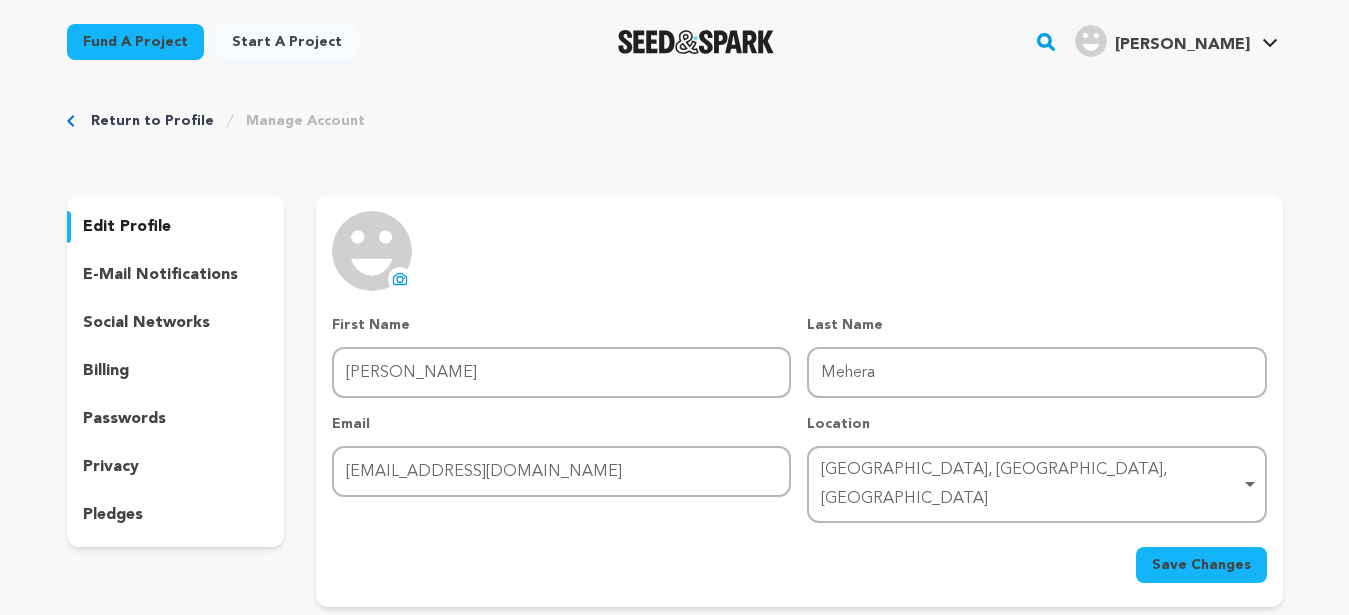 click on "social networks" at bounding box center [146, 323] 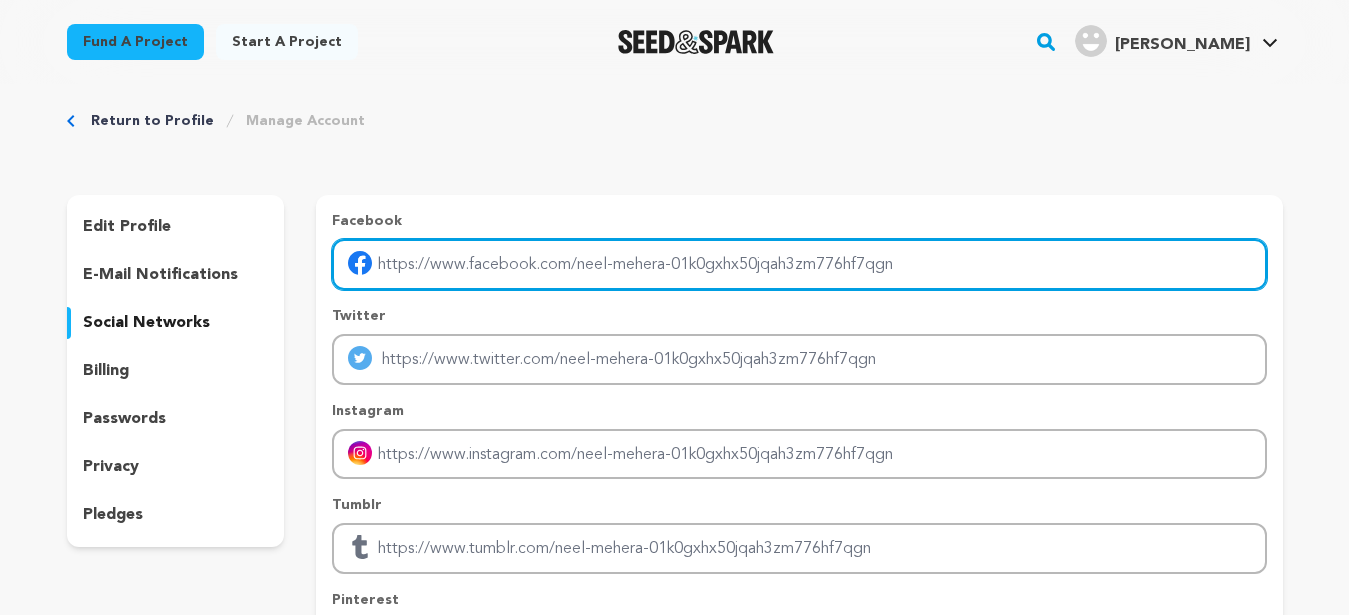 click at bounding box center [799, 264] 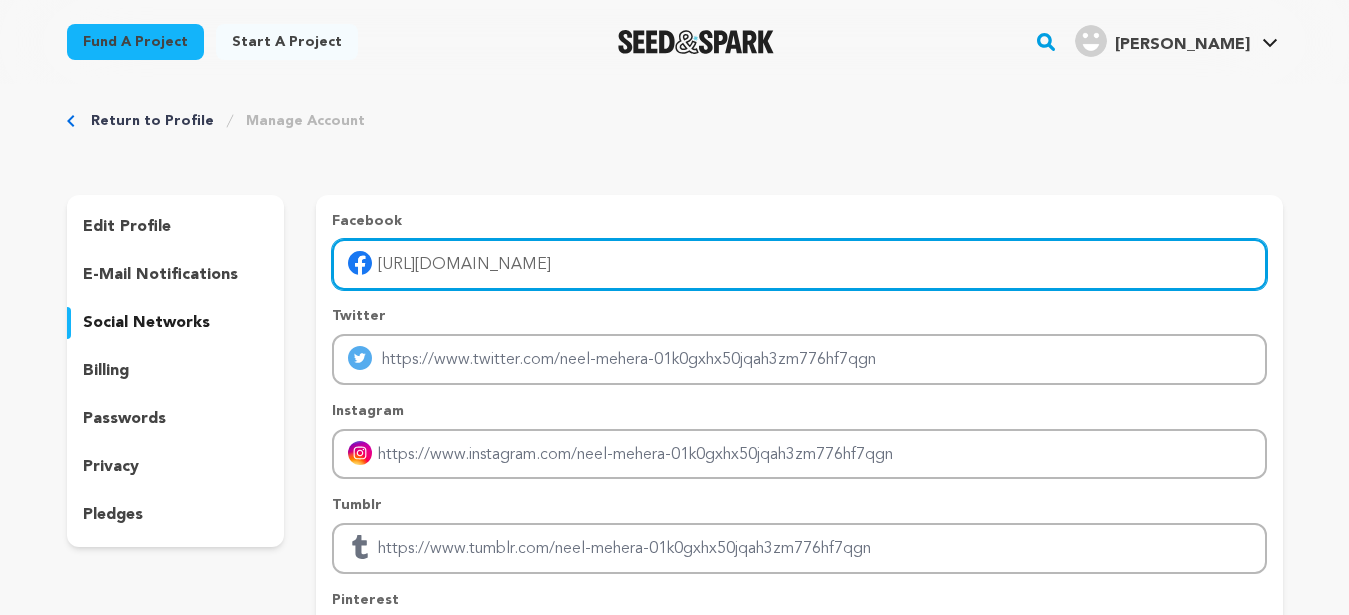 type on "https://www.facebook.com/onliveserver/" 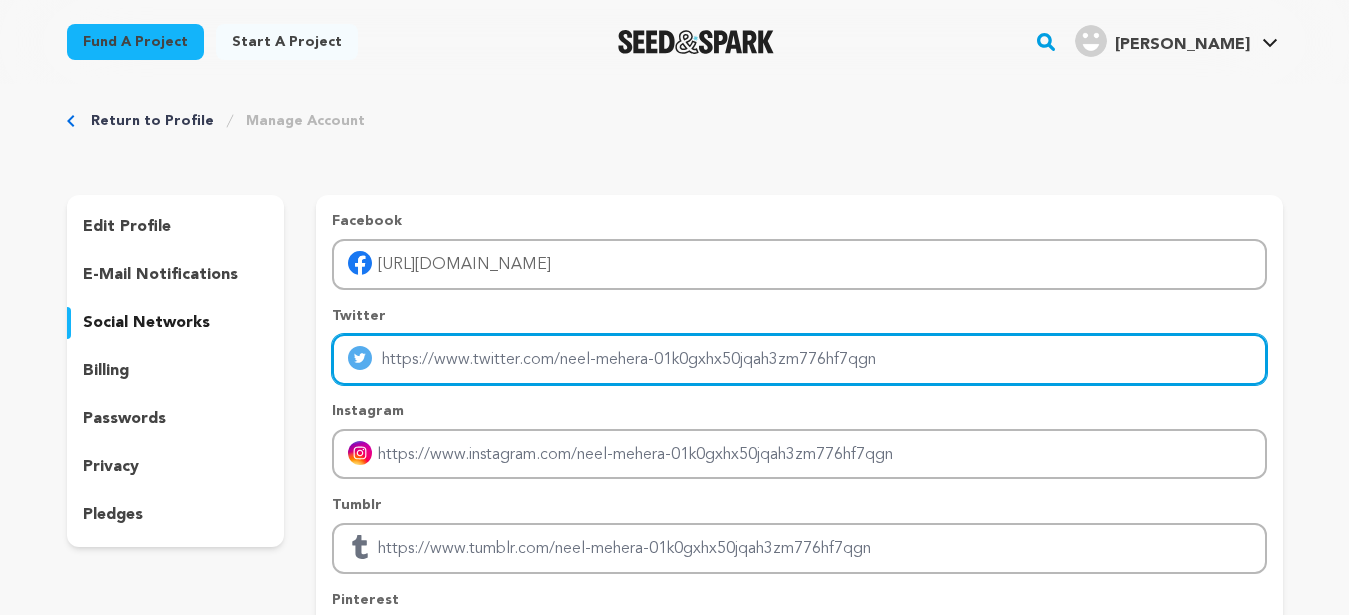 click at bounding box center (799, 359) 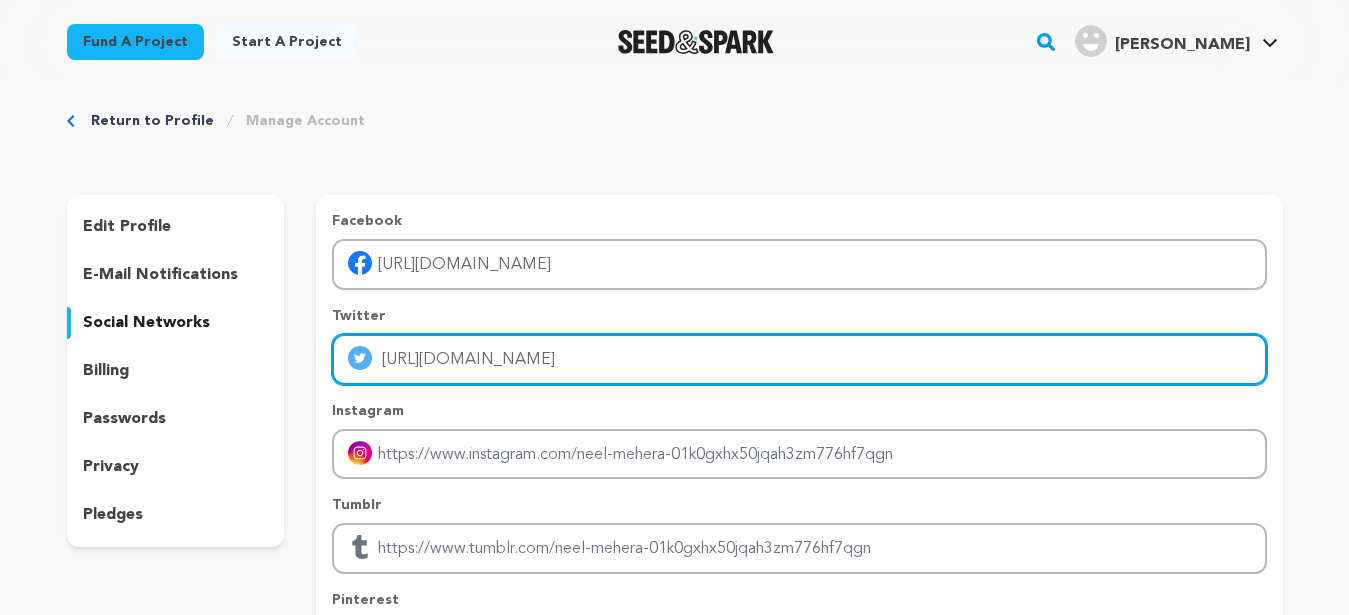 type on "https://twitter.com/OnliveServer" 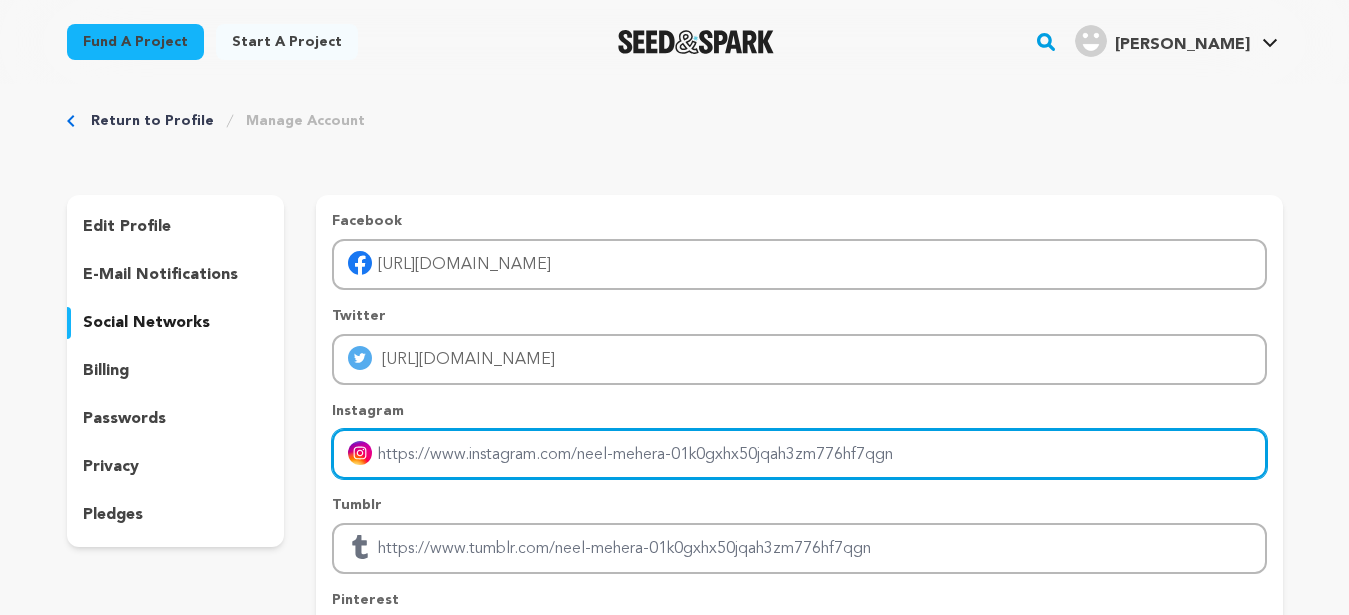 click at bounding box center [799, 454] 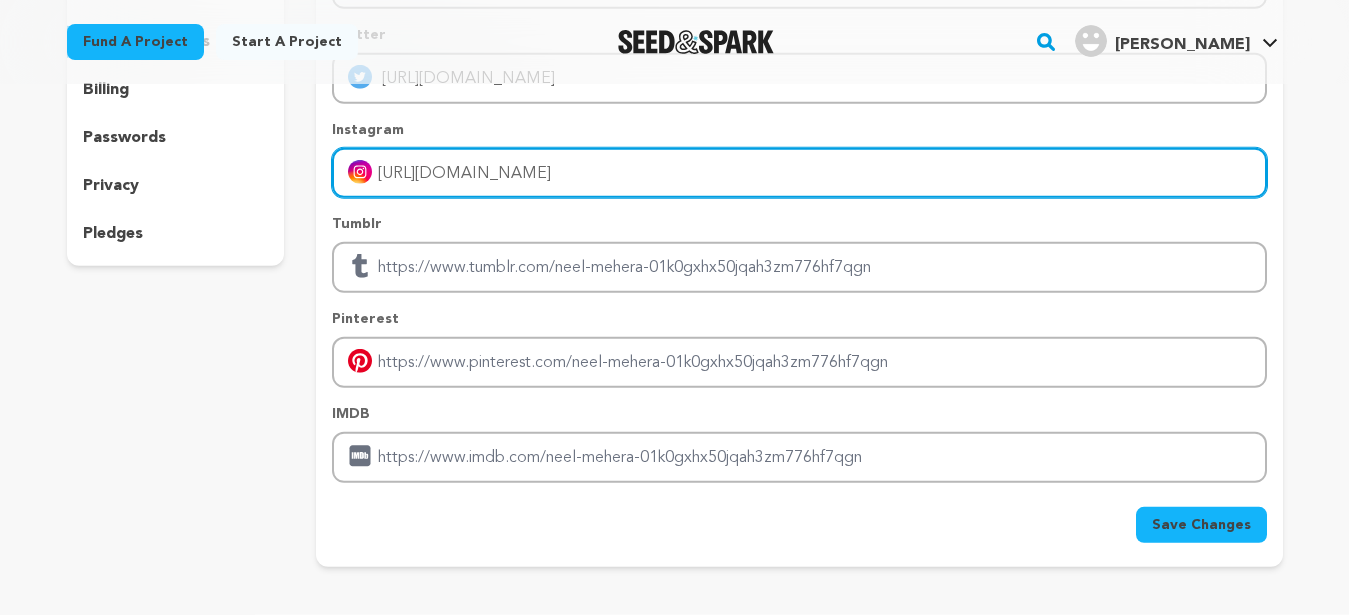 scroll, scrollTop: 510, scrollLeft: 0, axis: vertical 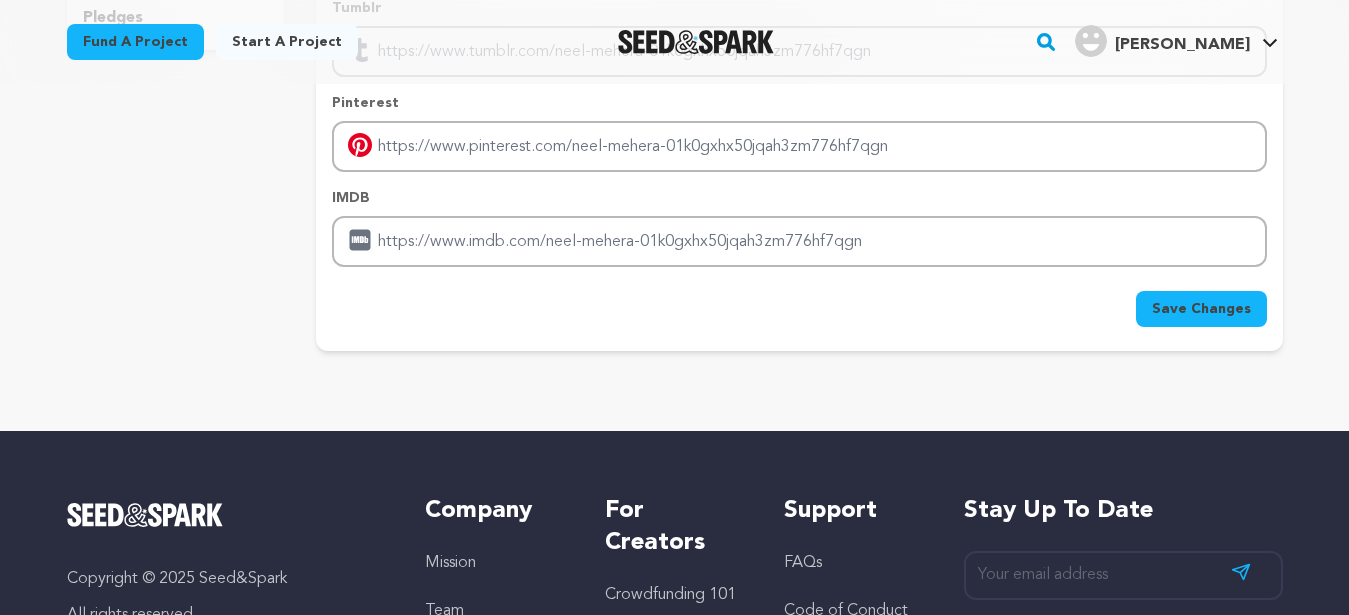 type on "https://www.instagram.com/onliveserver/" 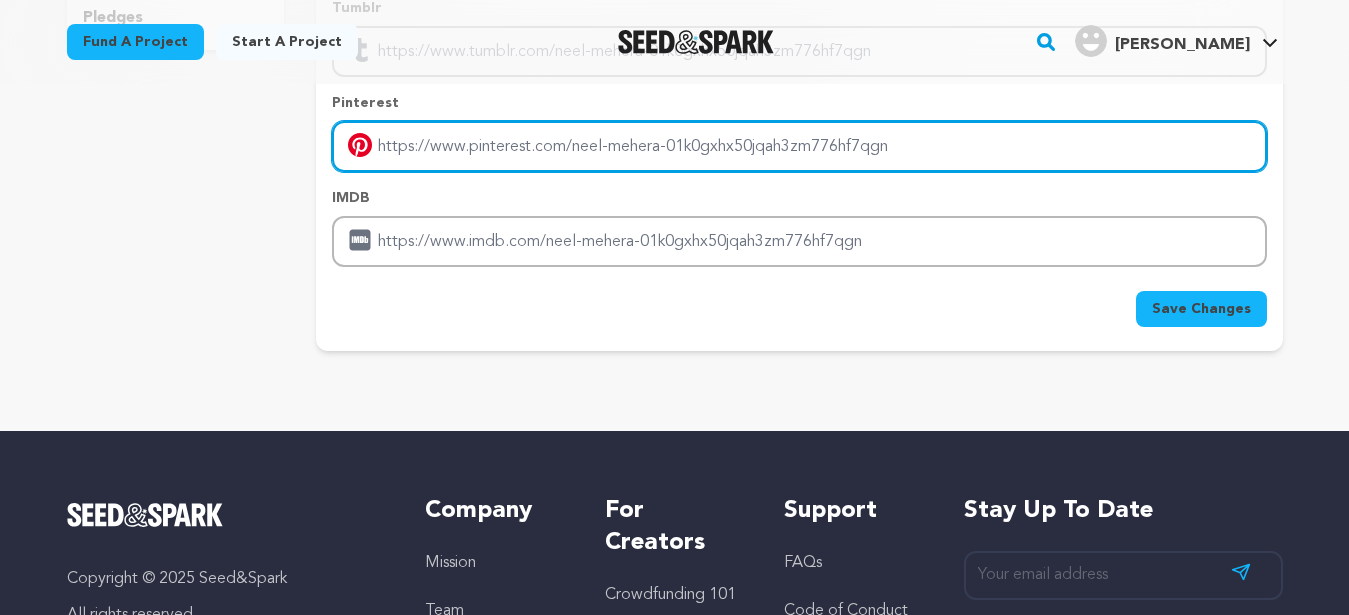 click at bounding box center (799, 146) 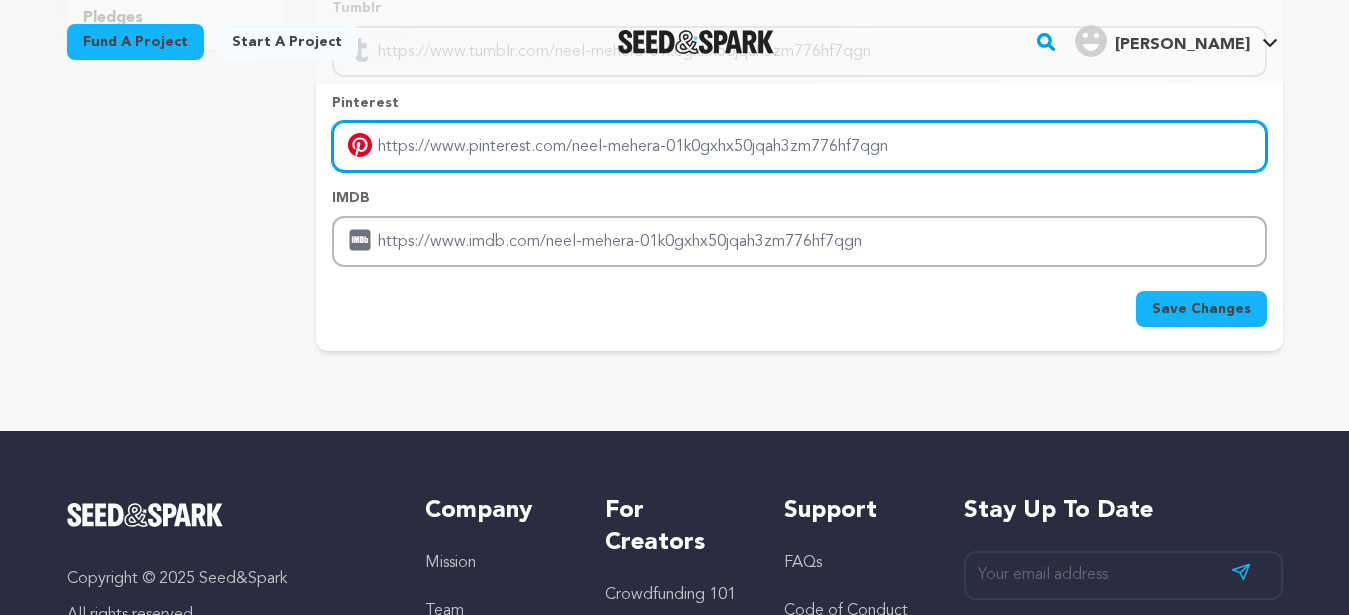 click at bounding box center [799, 146] 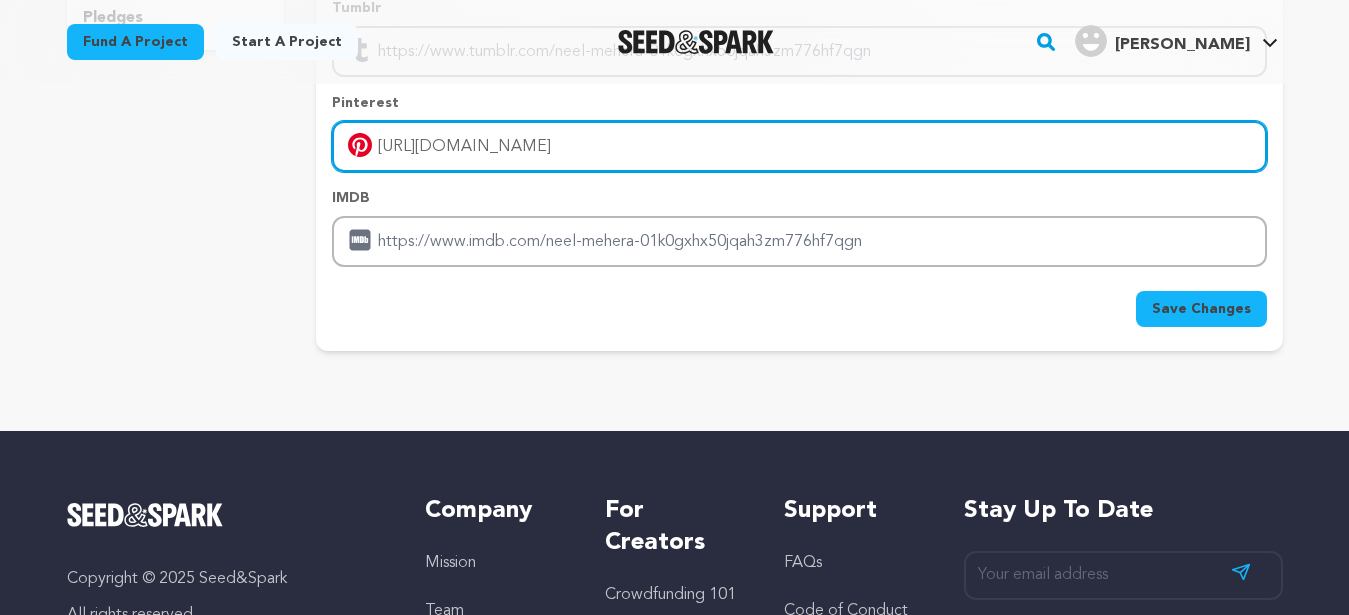 type on "https://www.pinterest.com/onliveserver/" 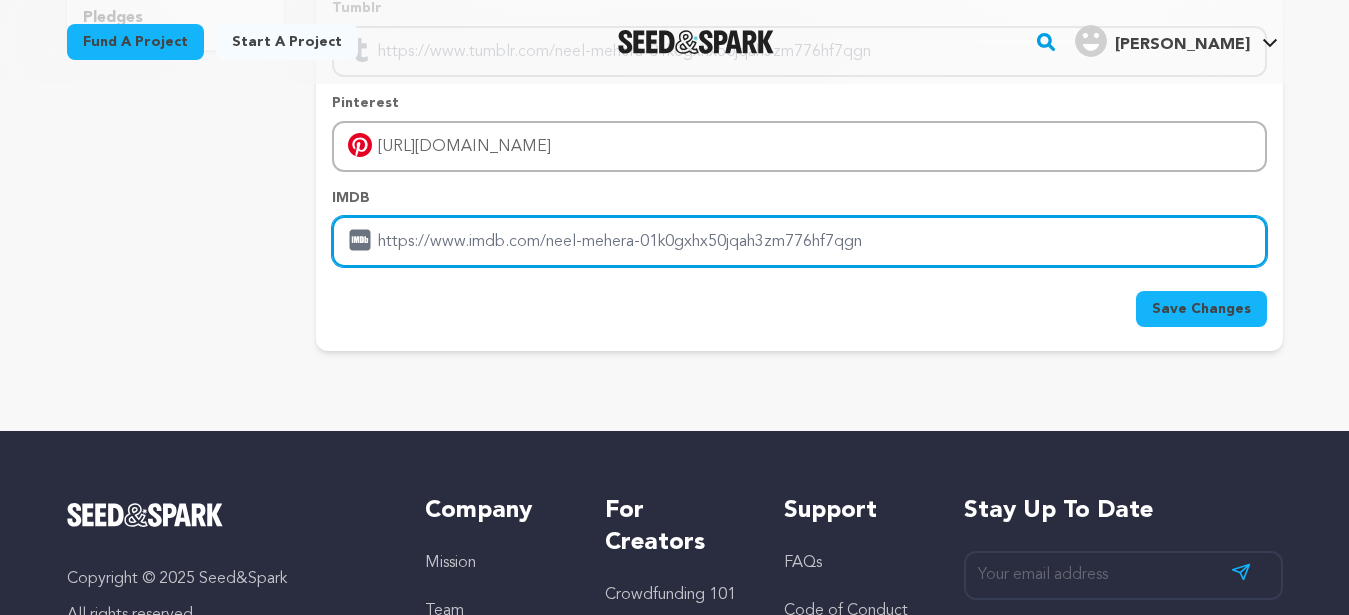 click at bounding box center [799, 241] 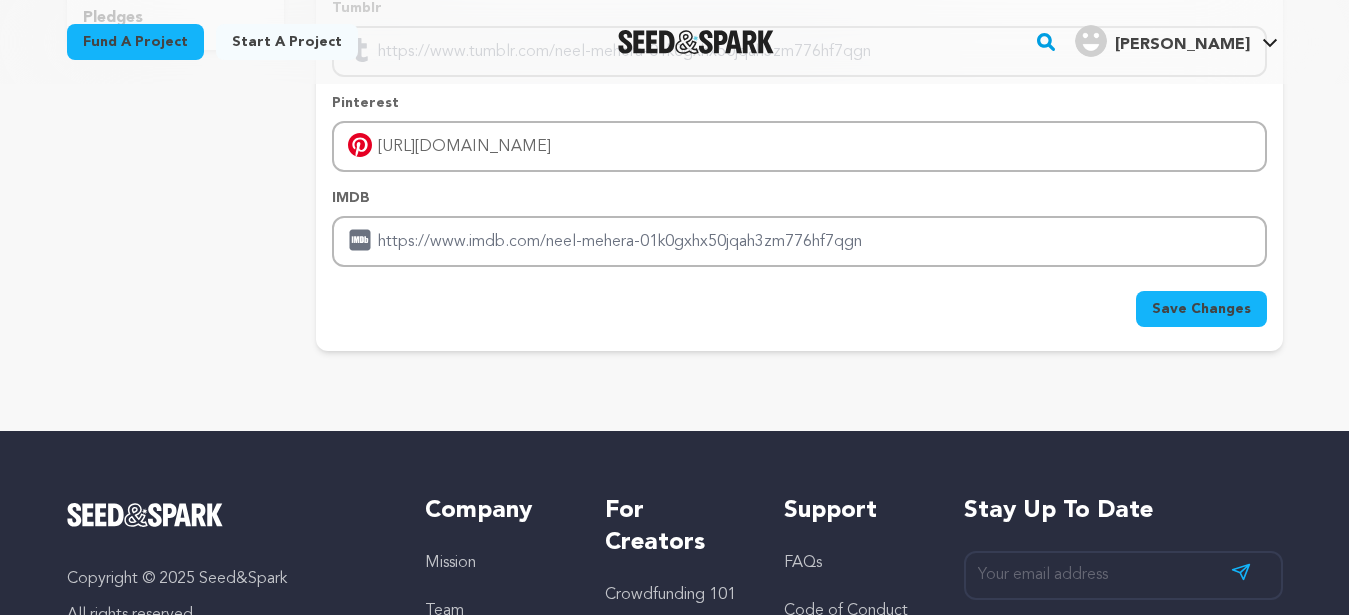 click on "Save Changes" at bounding box center [1201, 309] 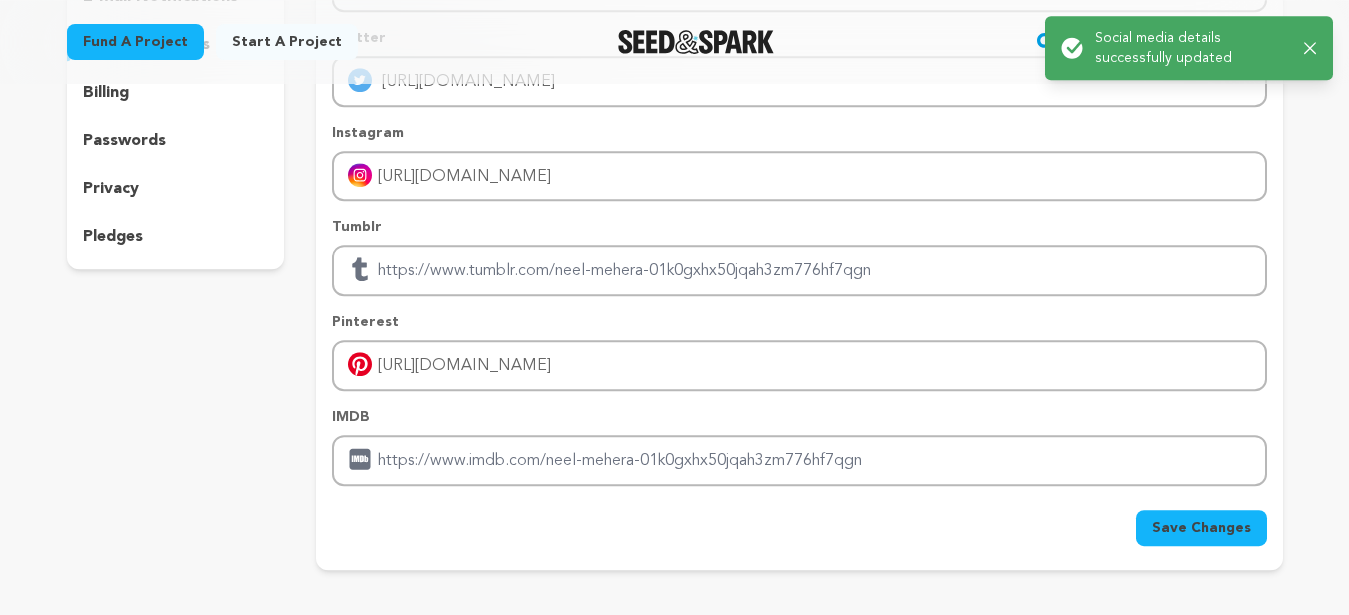 scroll, scrollTop: 13, scrollLeft: 0, axis: vertical 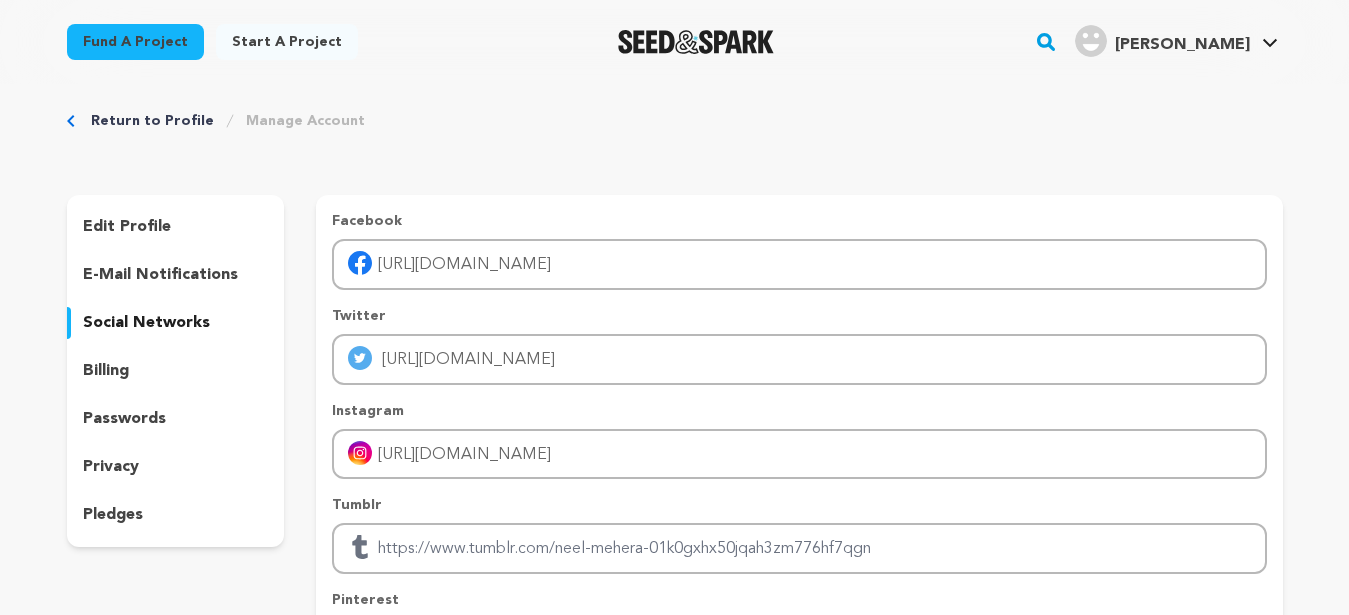 click on "edit profile" at bounding box center (127, 227) 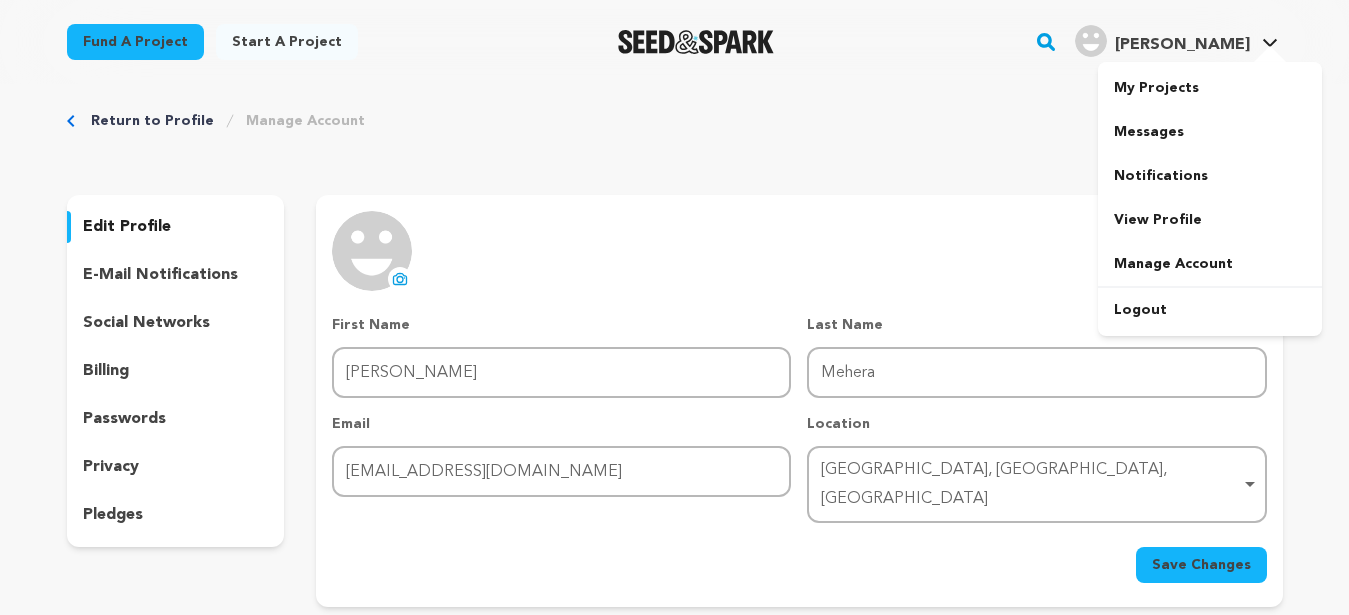 click on "[PERSON_NAME]" at bounding box center [1162, 41] 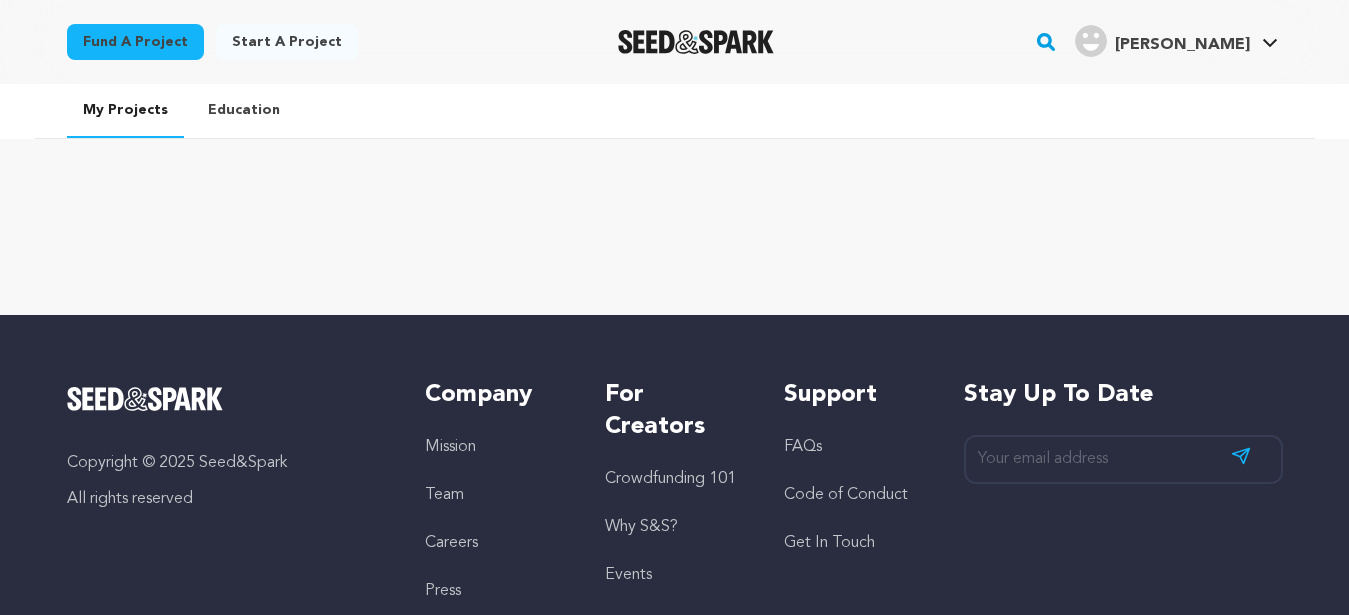 scroll, scrollTop: 0, scrollLeft: 0, axis: both 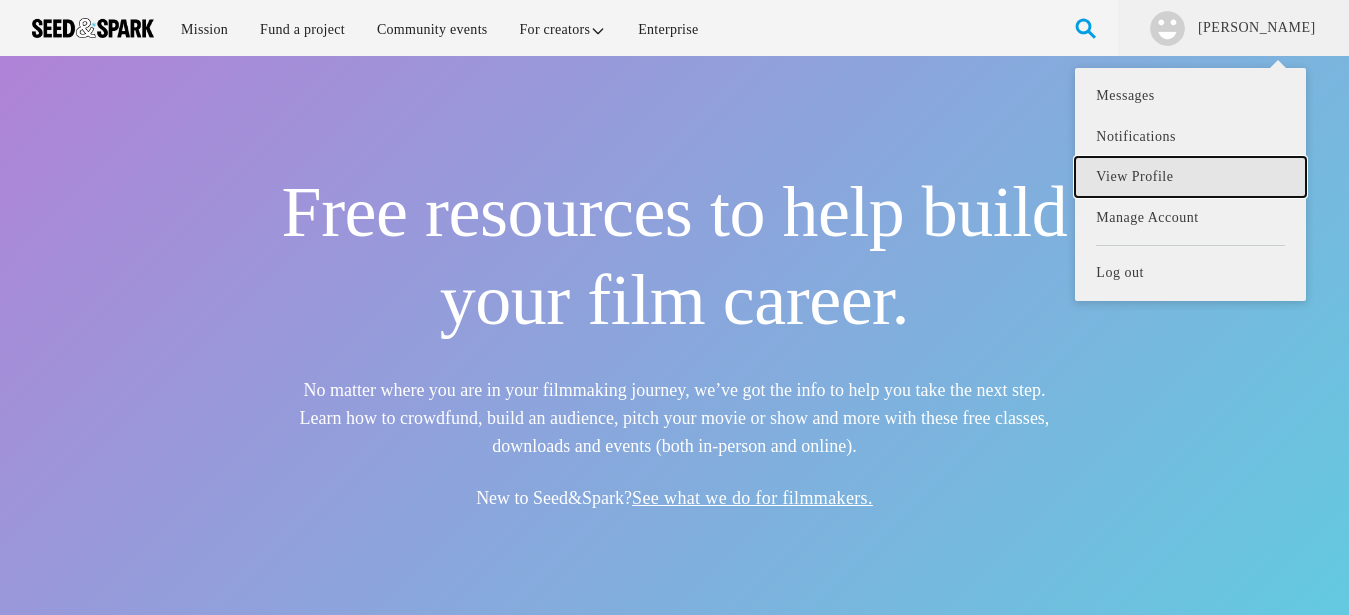click on "View Profile" at bounding box center [1190, 177] 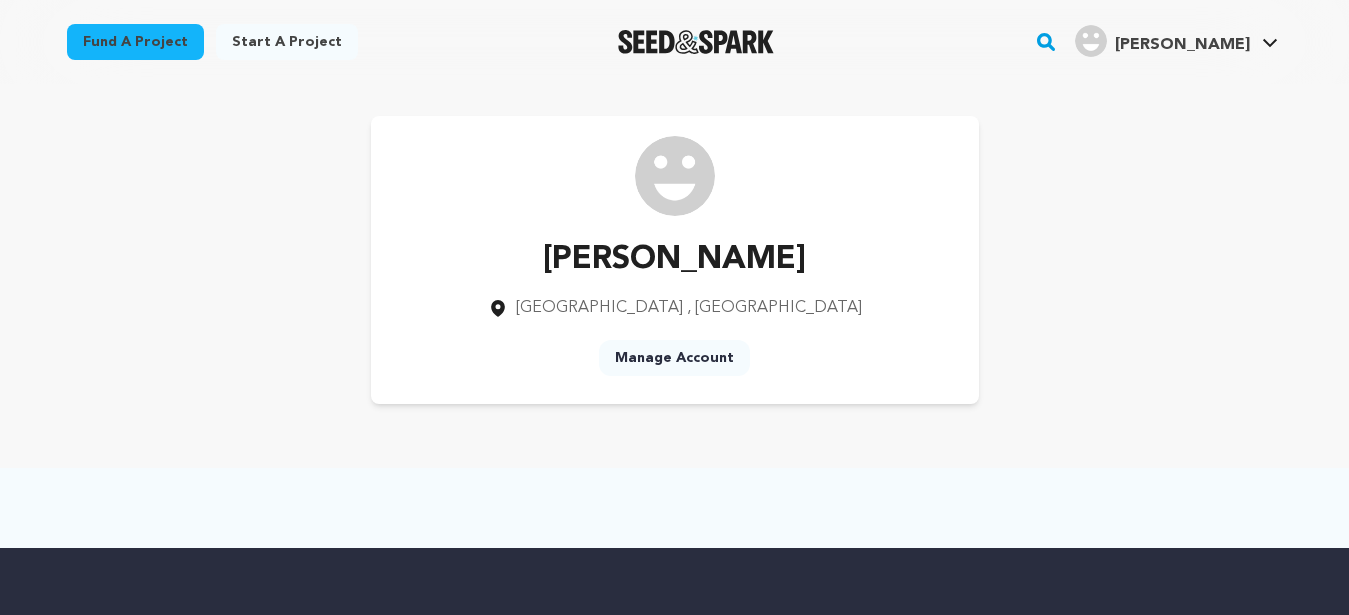 scroll, scrollTop: 0, scrollLeft: 0, axis: both 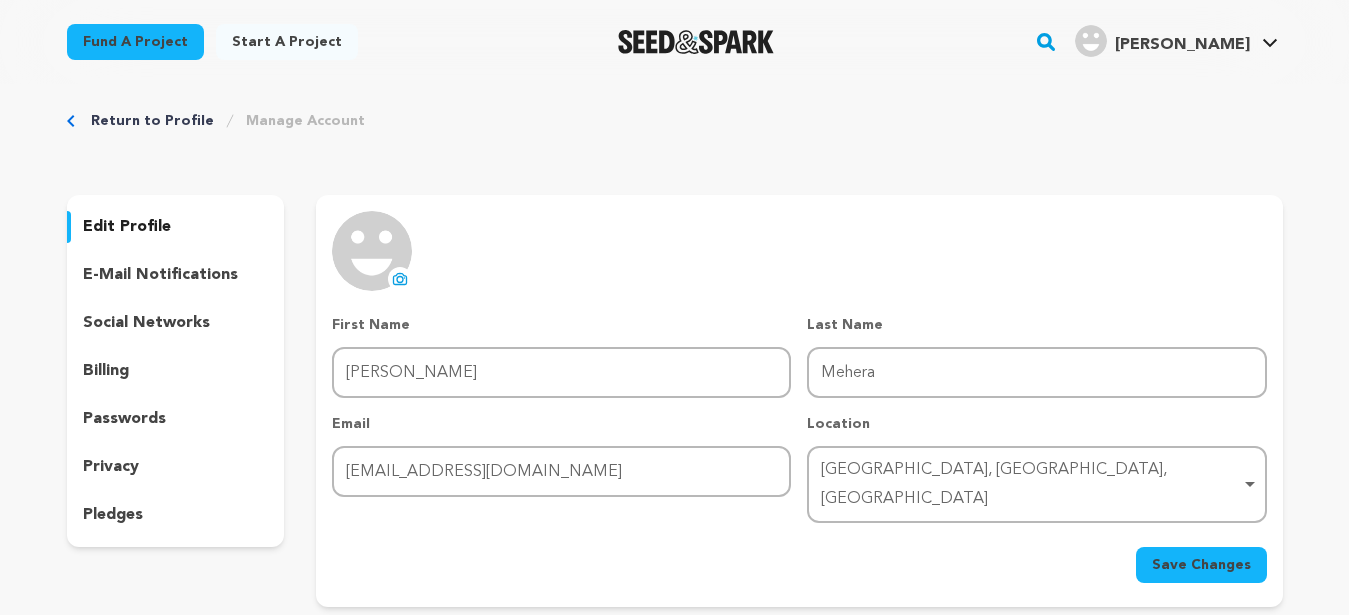 click on "social networks" at bounding box center (146, 323) 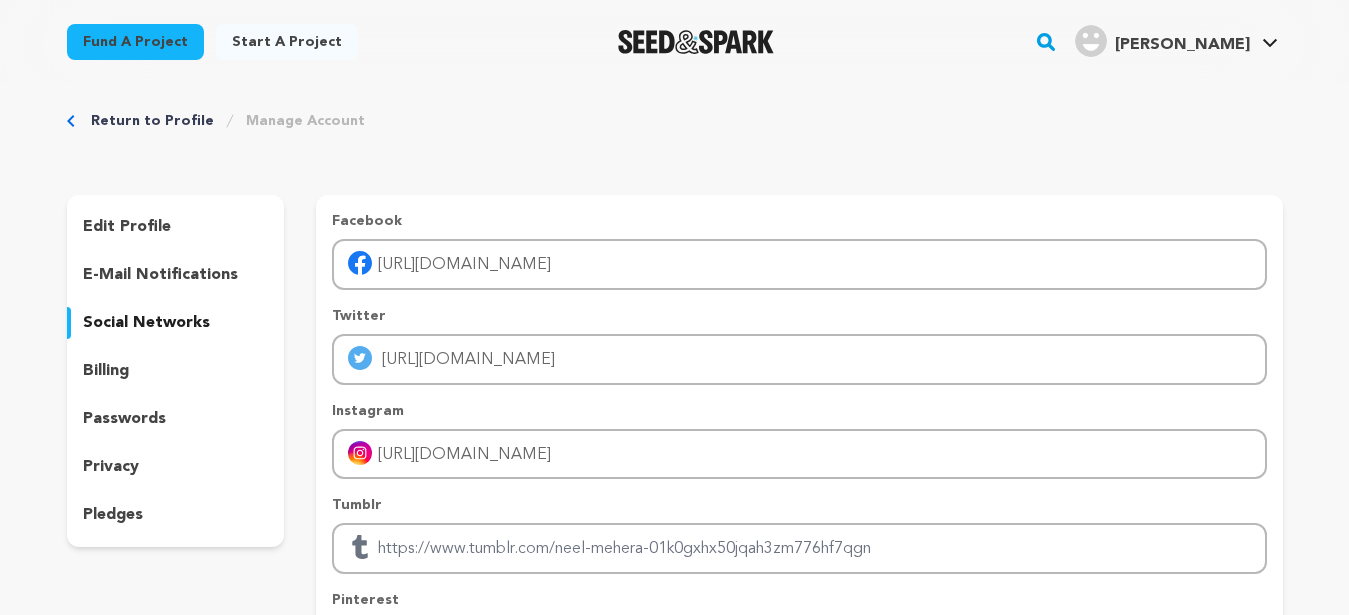 scroll, scrollTop: 510, scrollLeft: 0, axis: vertical 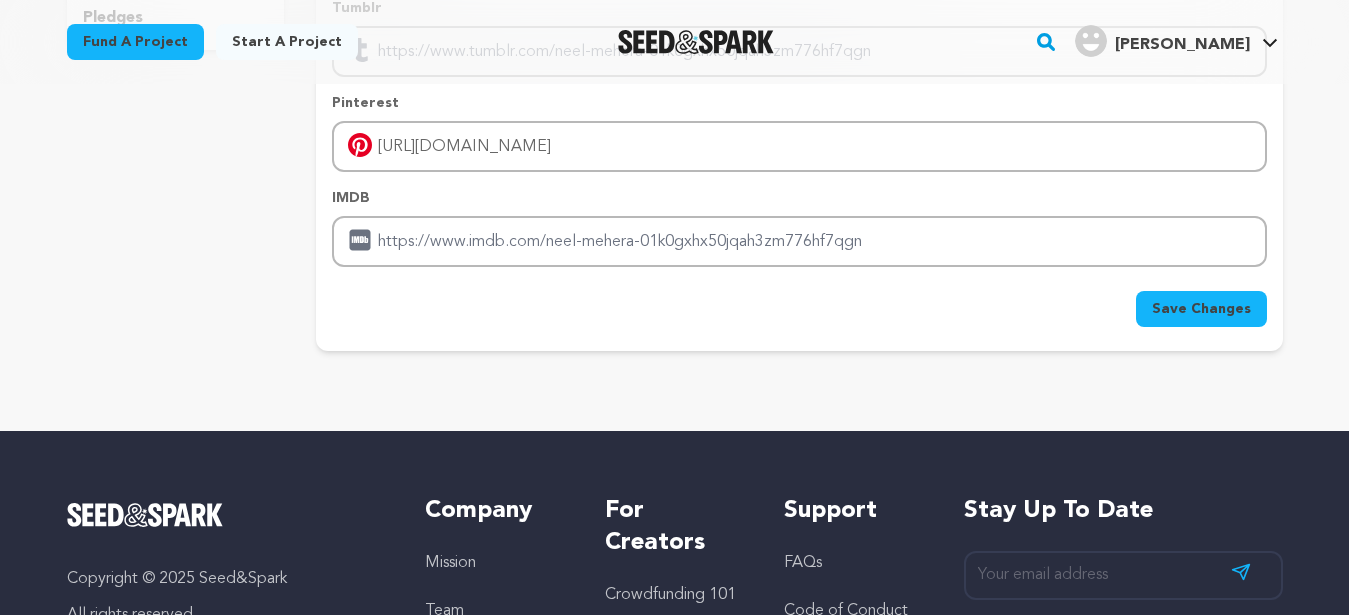 click on "Save Changes" at bounding box center (1201, 309) 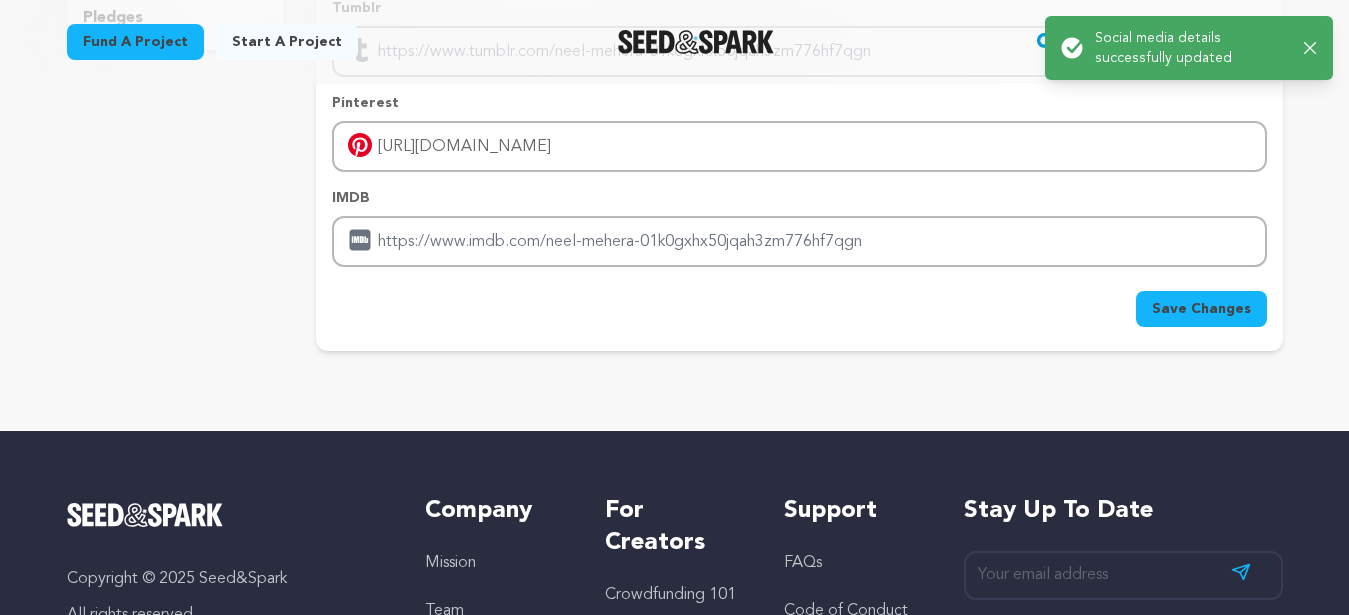 click on "Success:
Info:
Warning:
Error:
Social media details successfully updated
Close notification" at bounding box center (1189, 48) 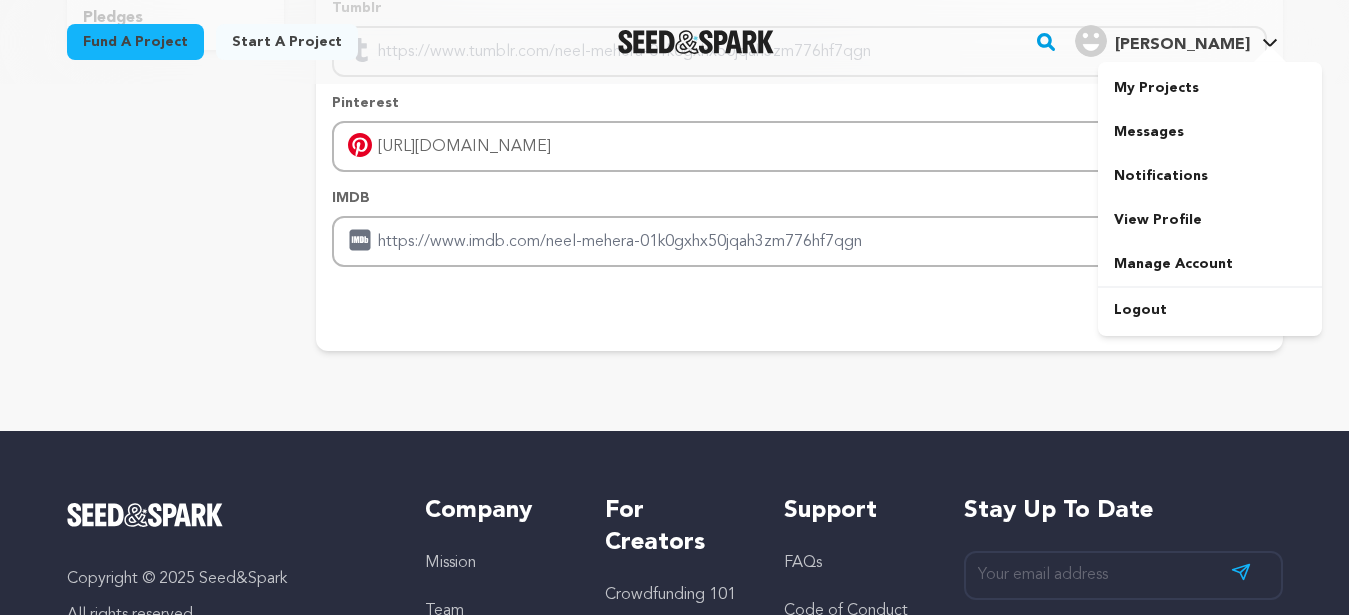 click on "Neel M.
Neel M." at bounding box center [1176, 42] 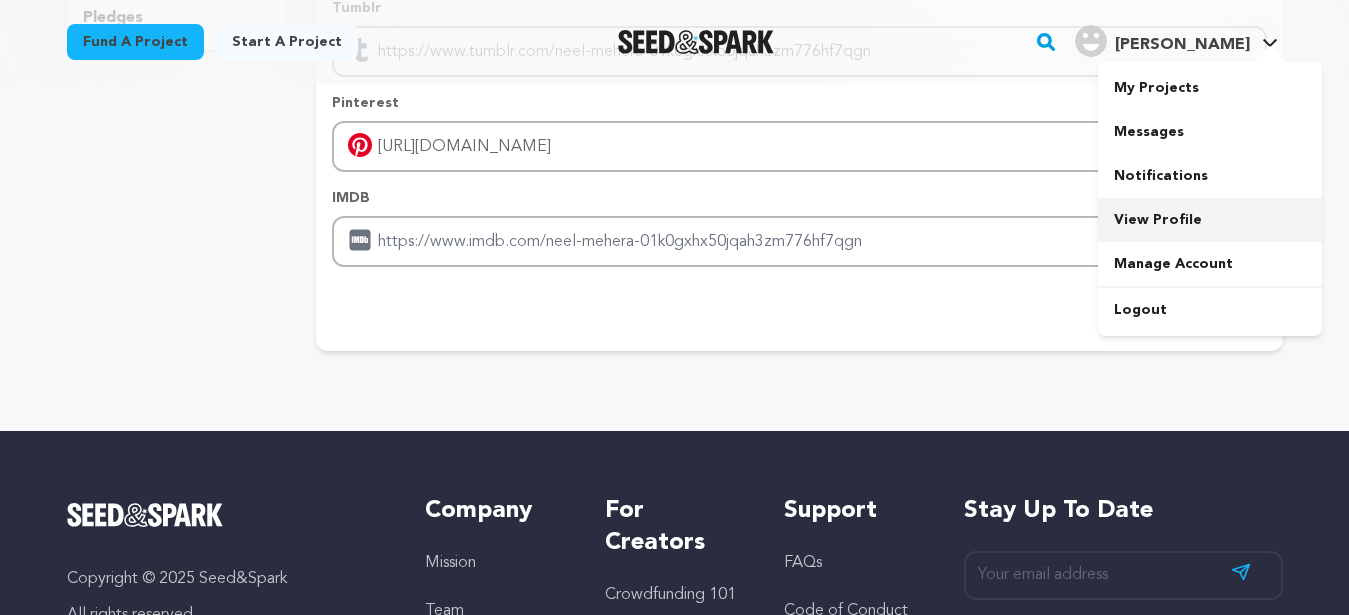 click on "View Profile" at bounding box center [1210, 220] 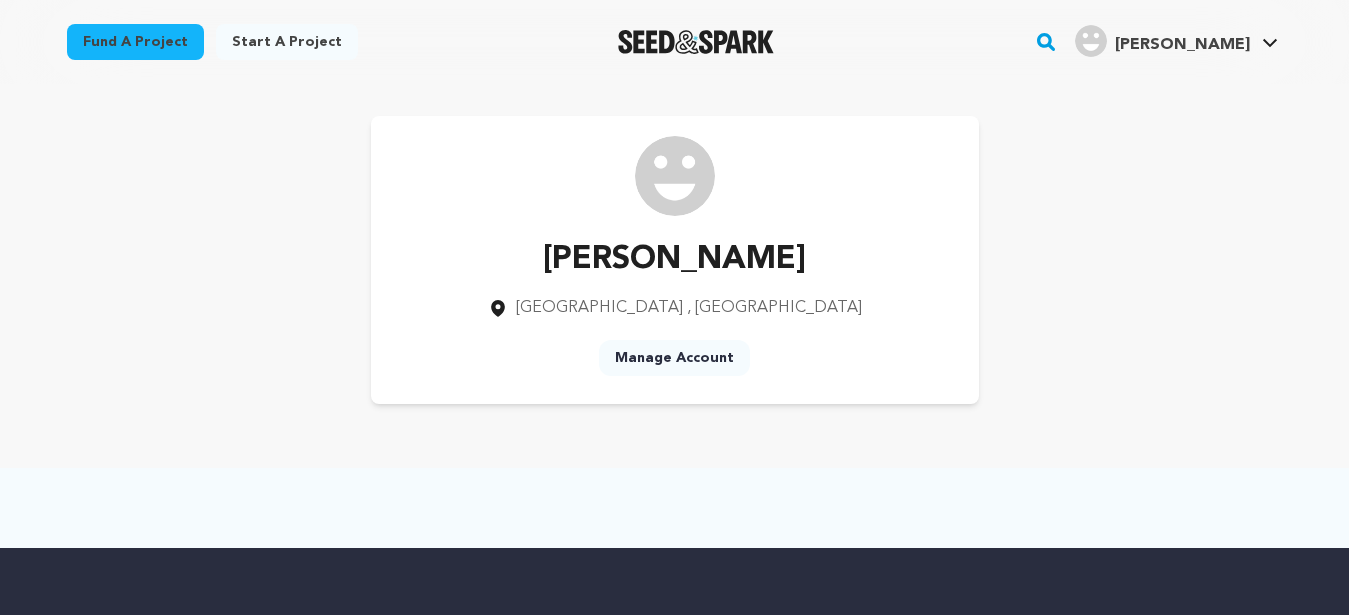 scroll, scrollTop: 0, scrollLeft: 0, axis: both 